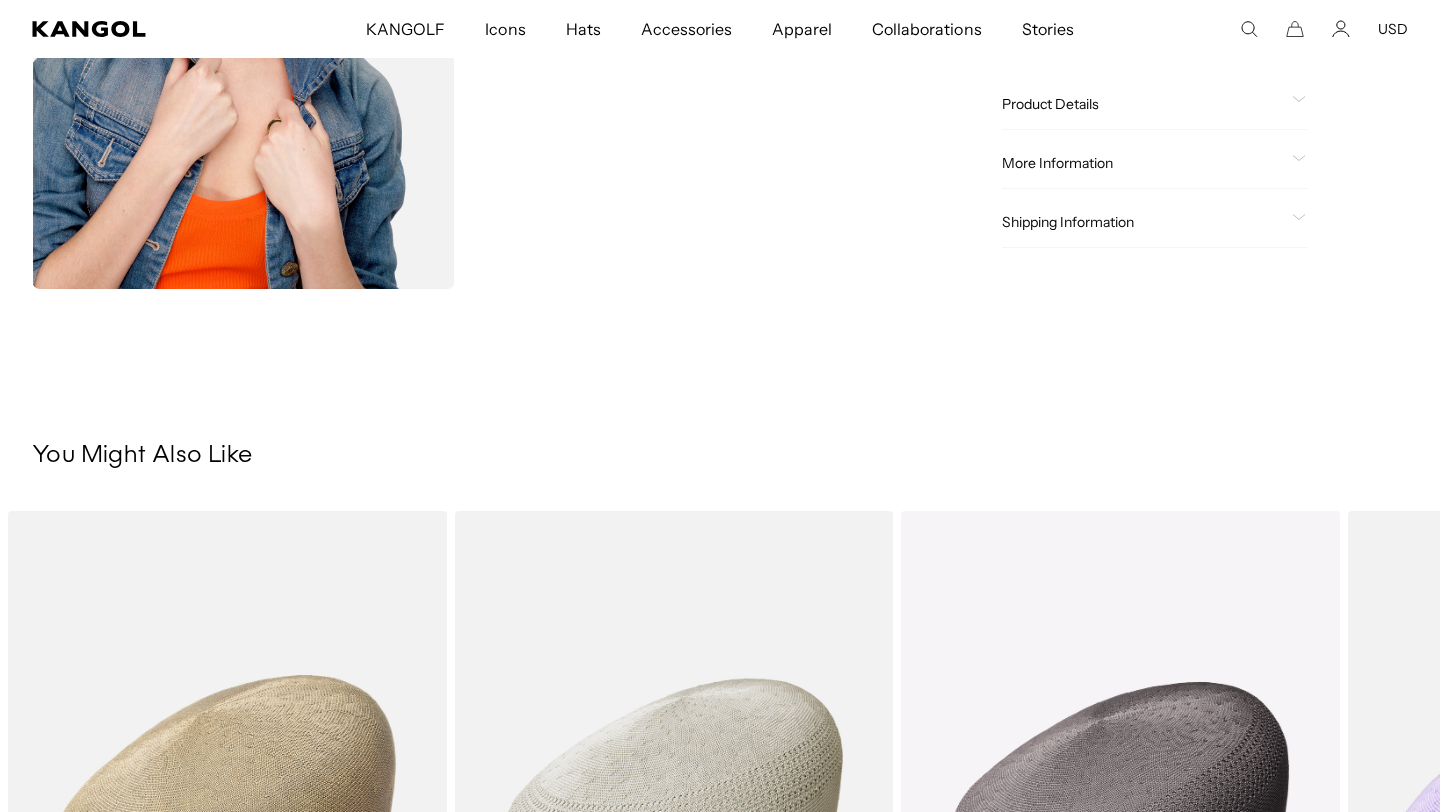 scroll, scrollTop: 1009, scrollLeft: 0, axis: vertical 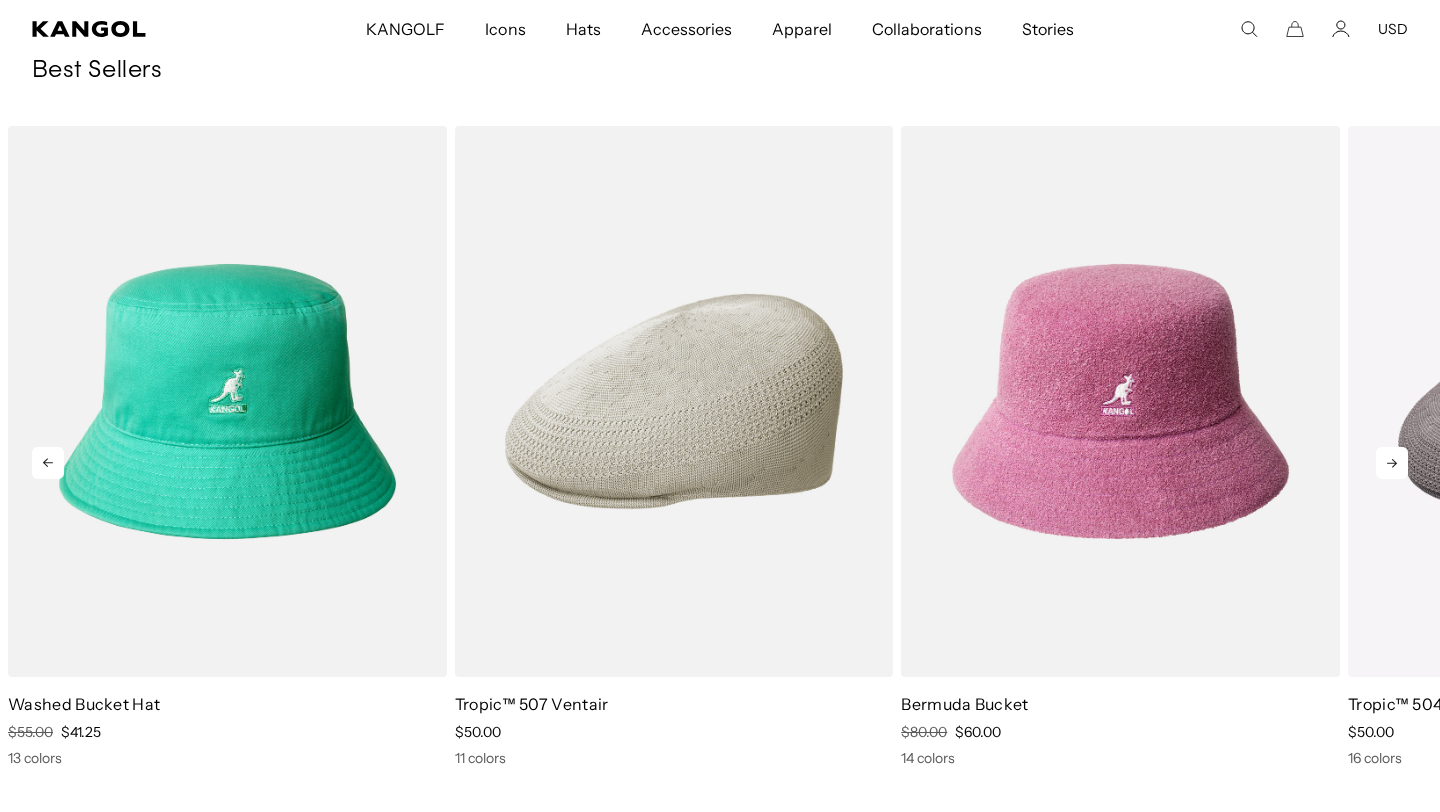 click 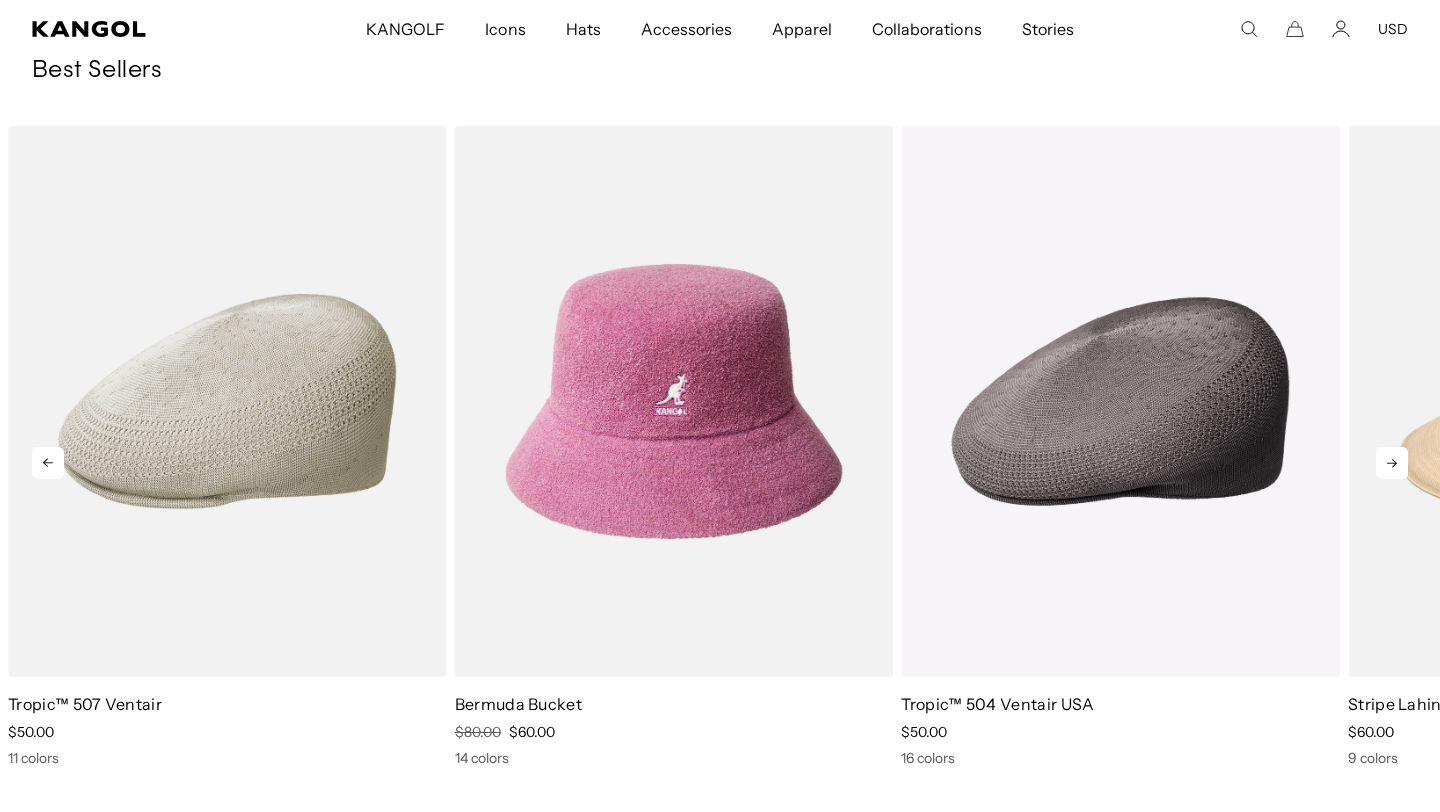 click 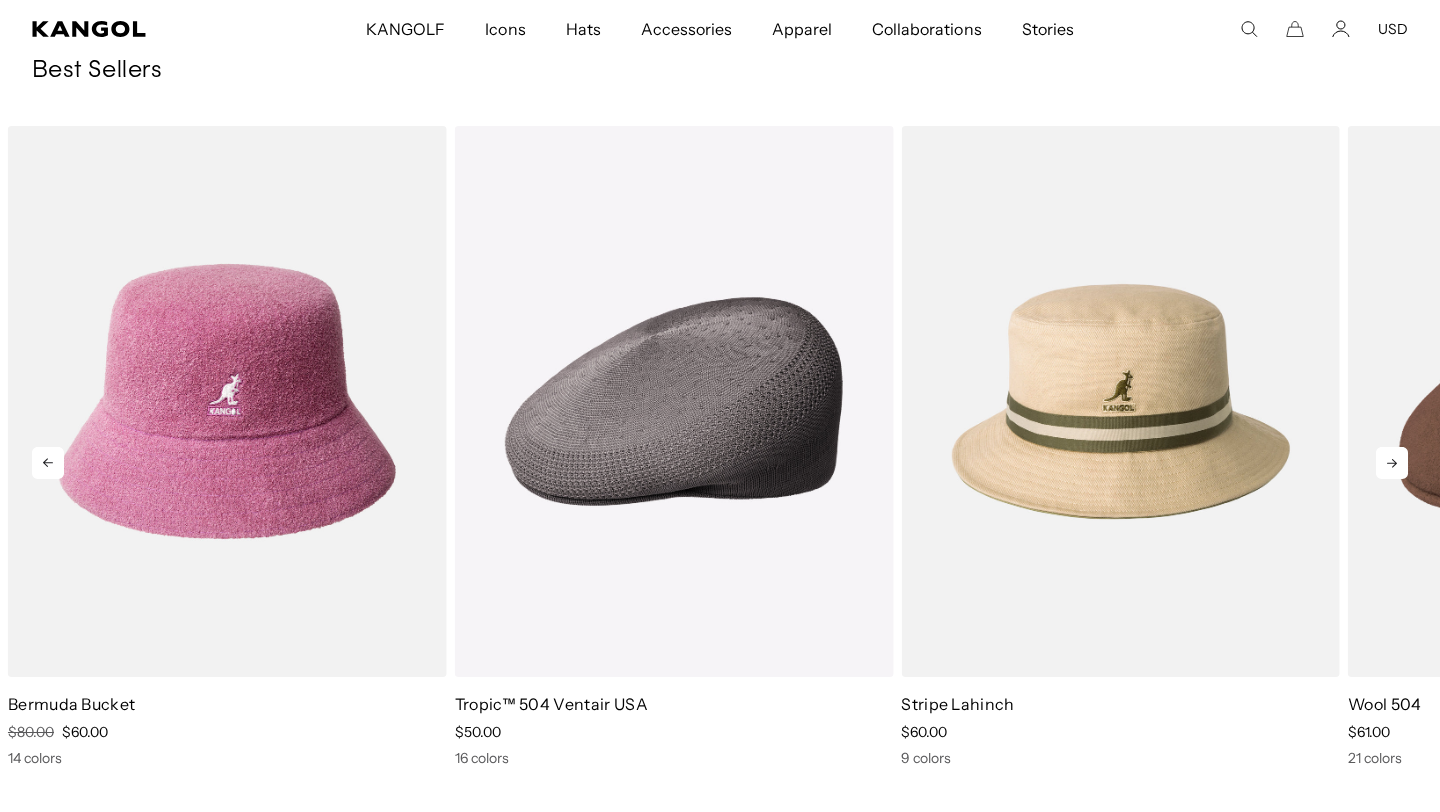 scroll, scrollTop: 0, scrollLeft: 0, axis: both 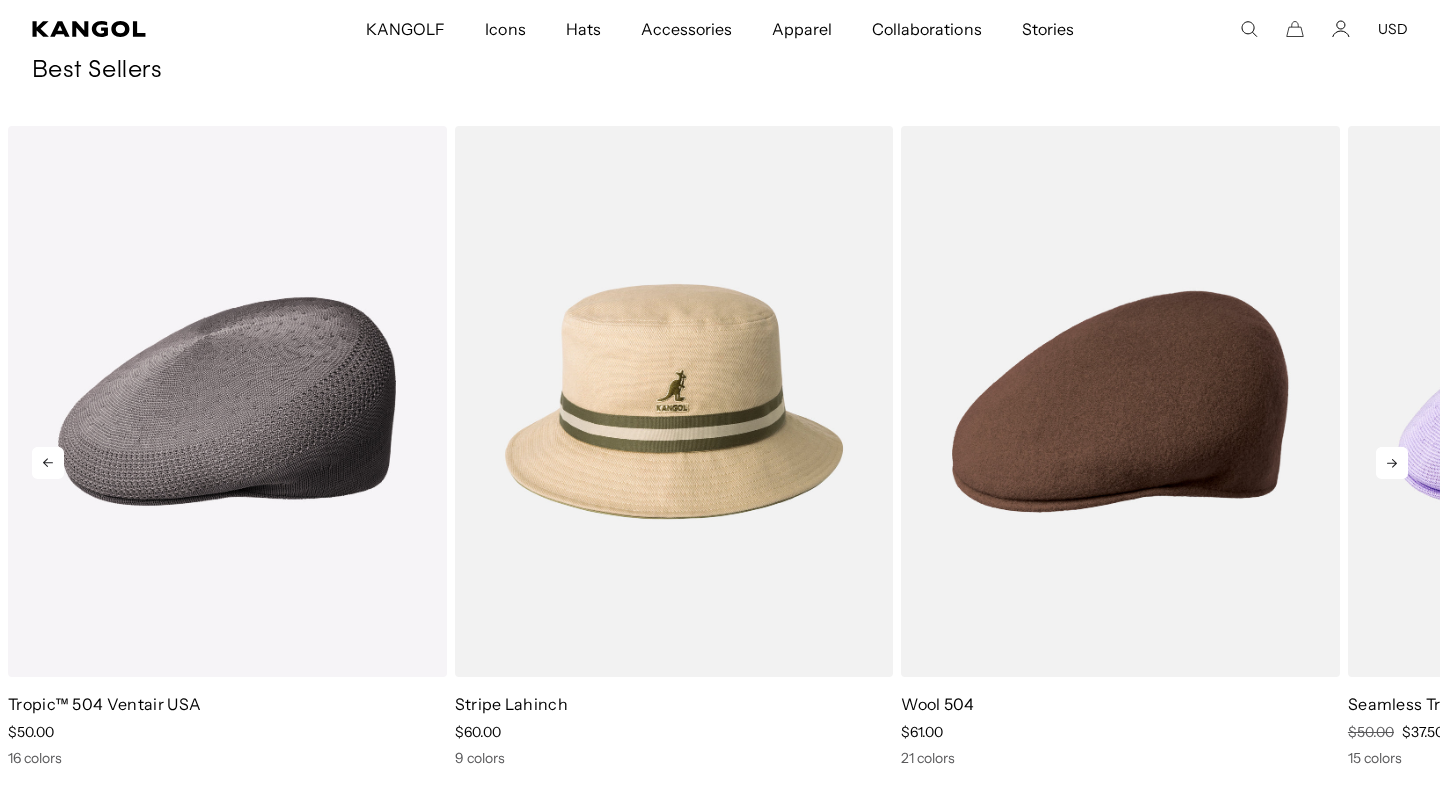 click 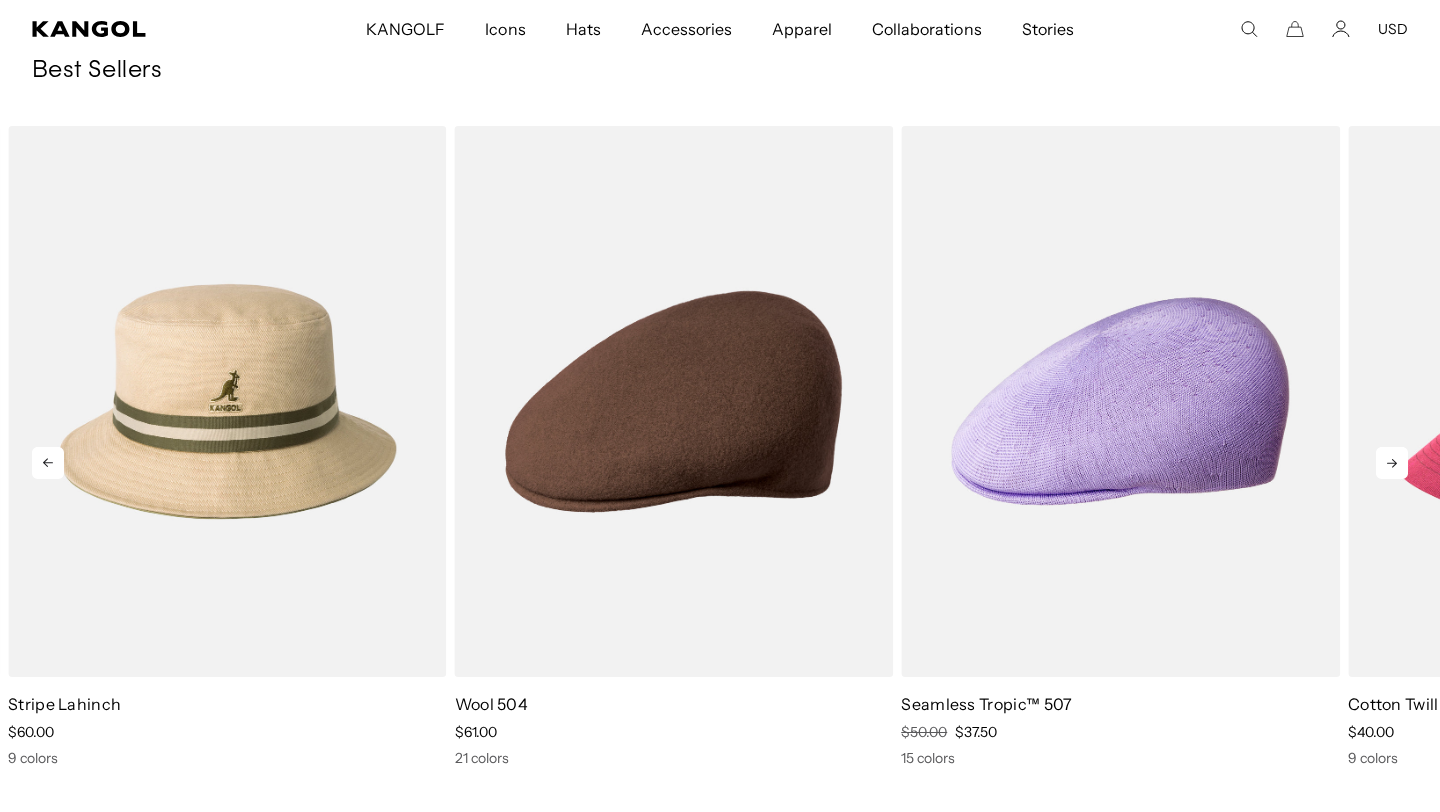scroll, scrollTop: 0, scrollLeft: 412, axis: horizontal 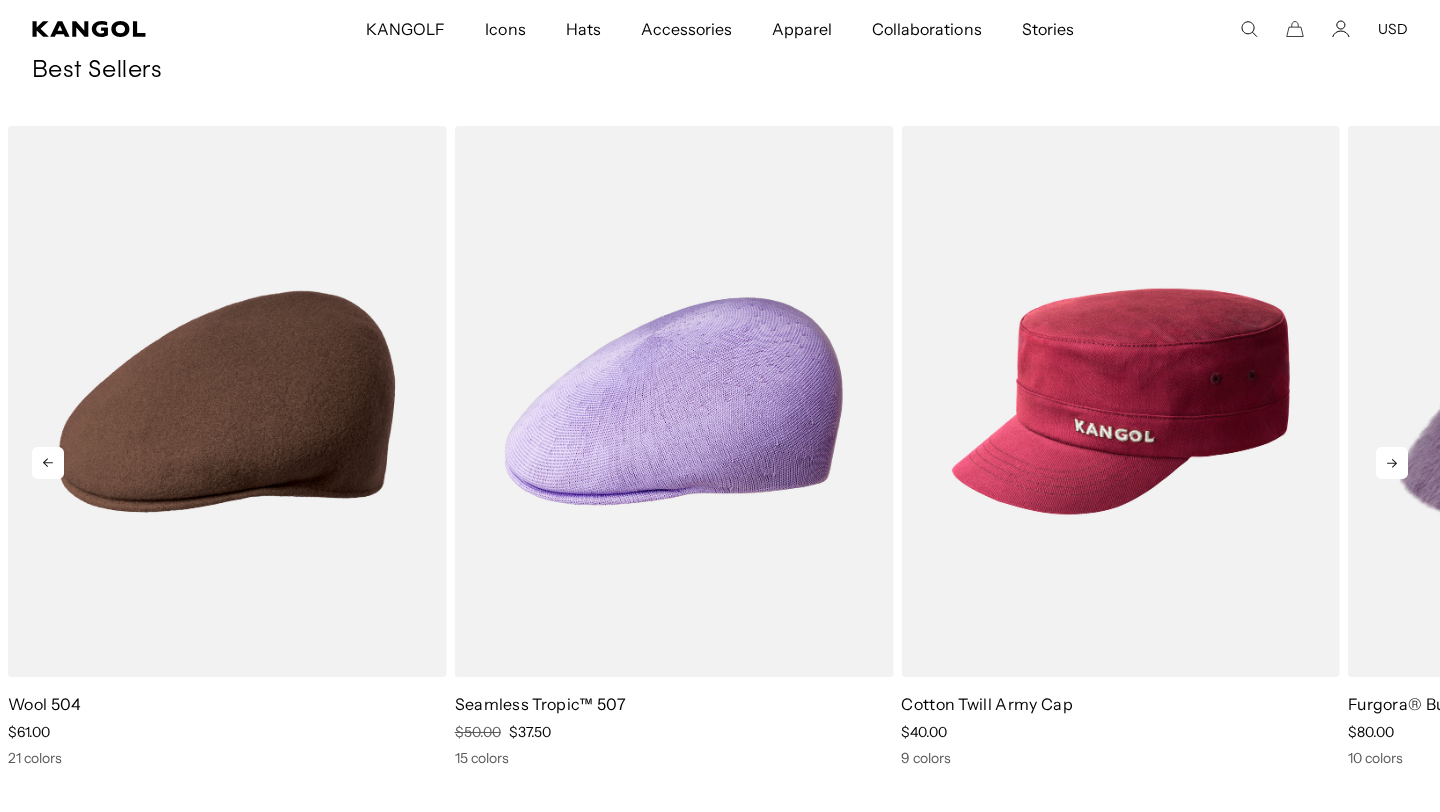 click 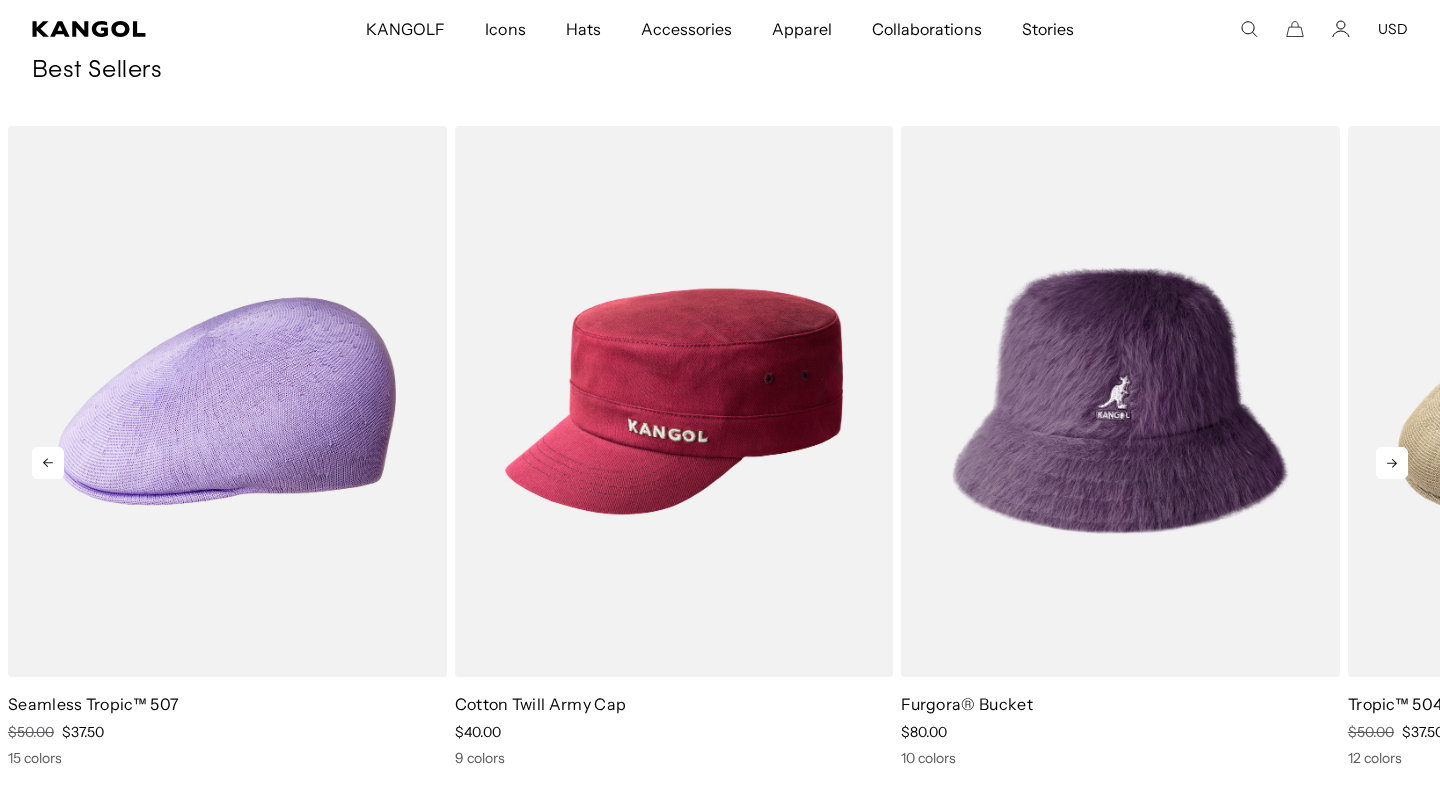click 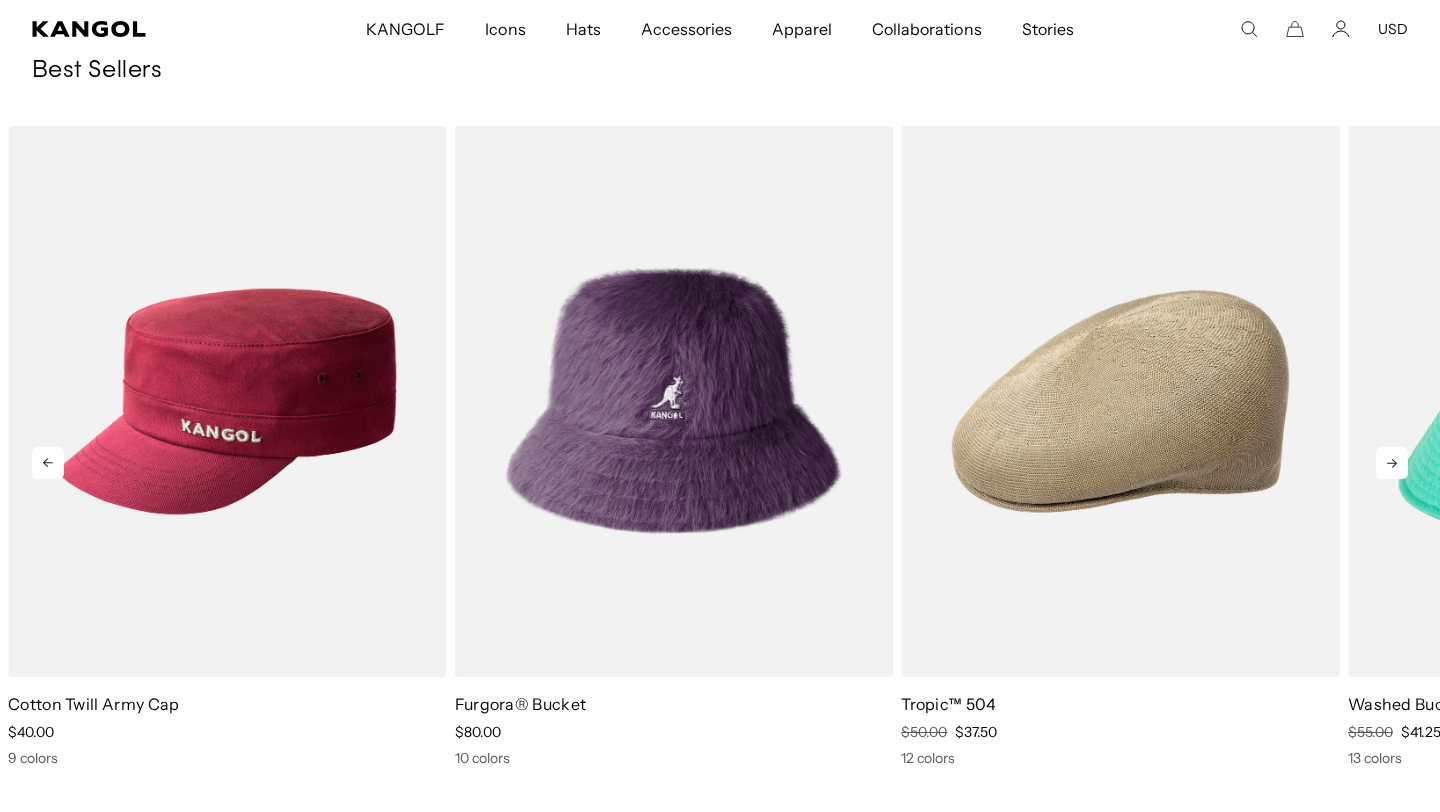 click 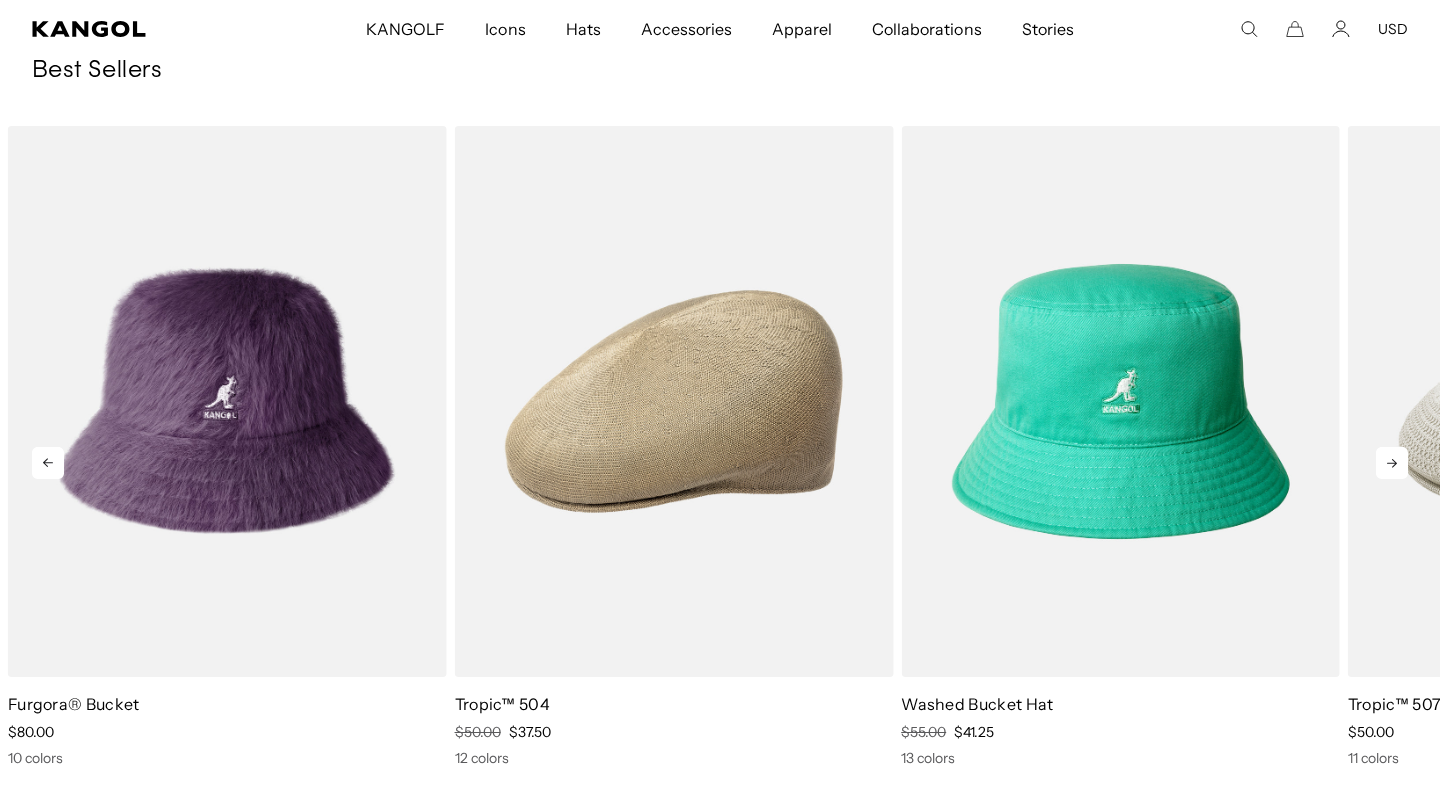 scroll, scrollTop: 0, scrollLeft: 0, axis: both 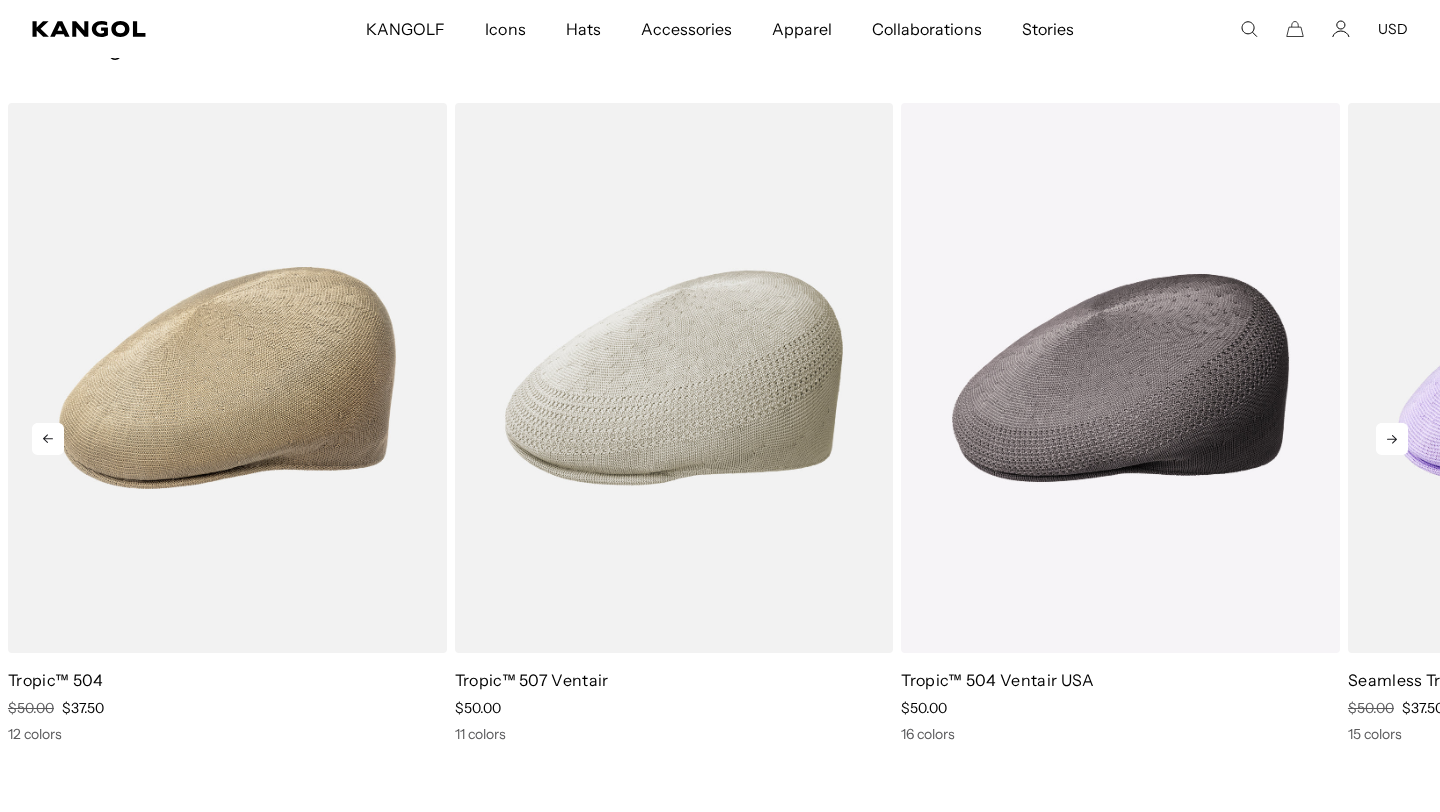 click 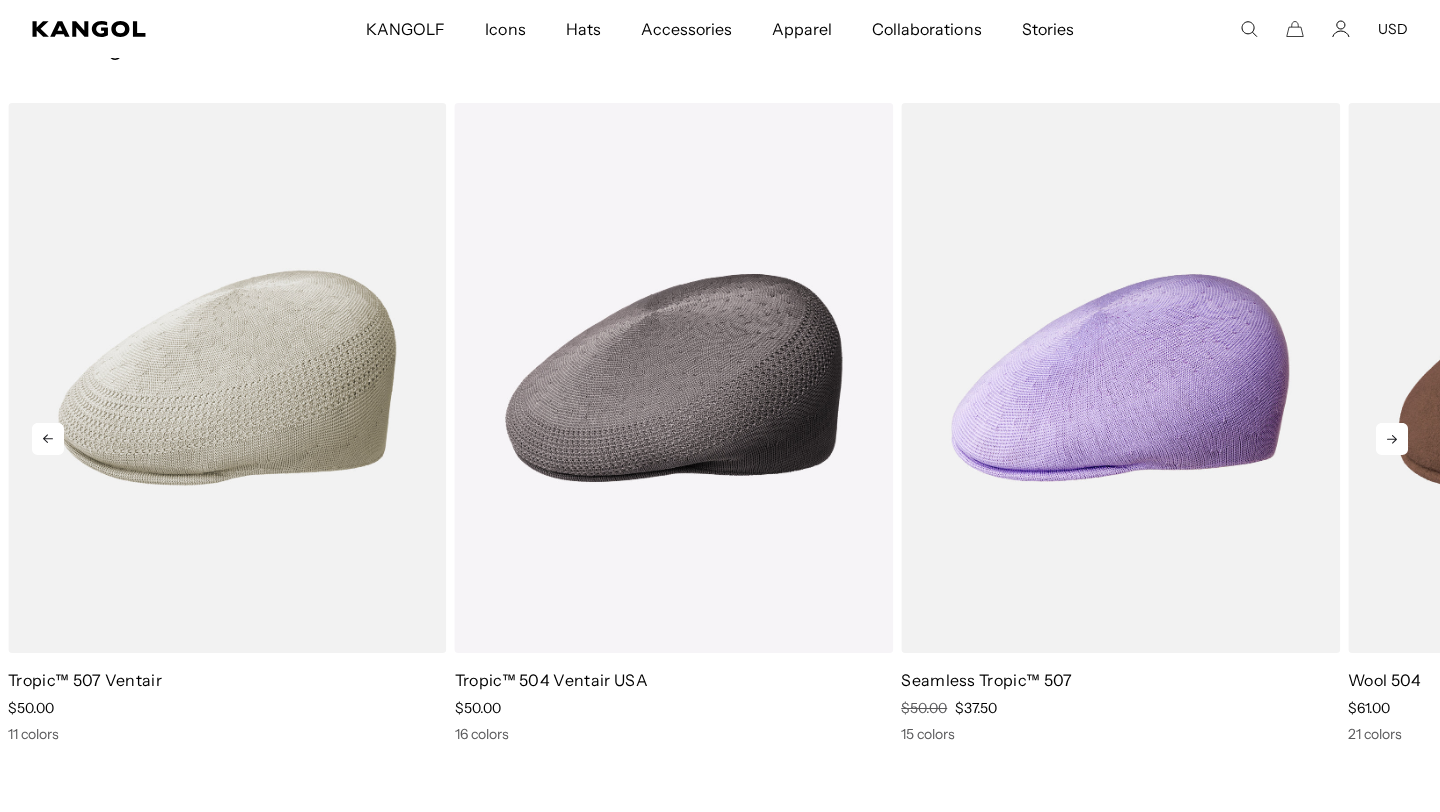 click 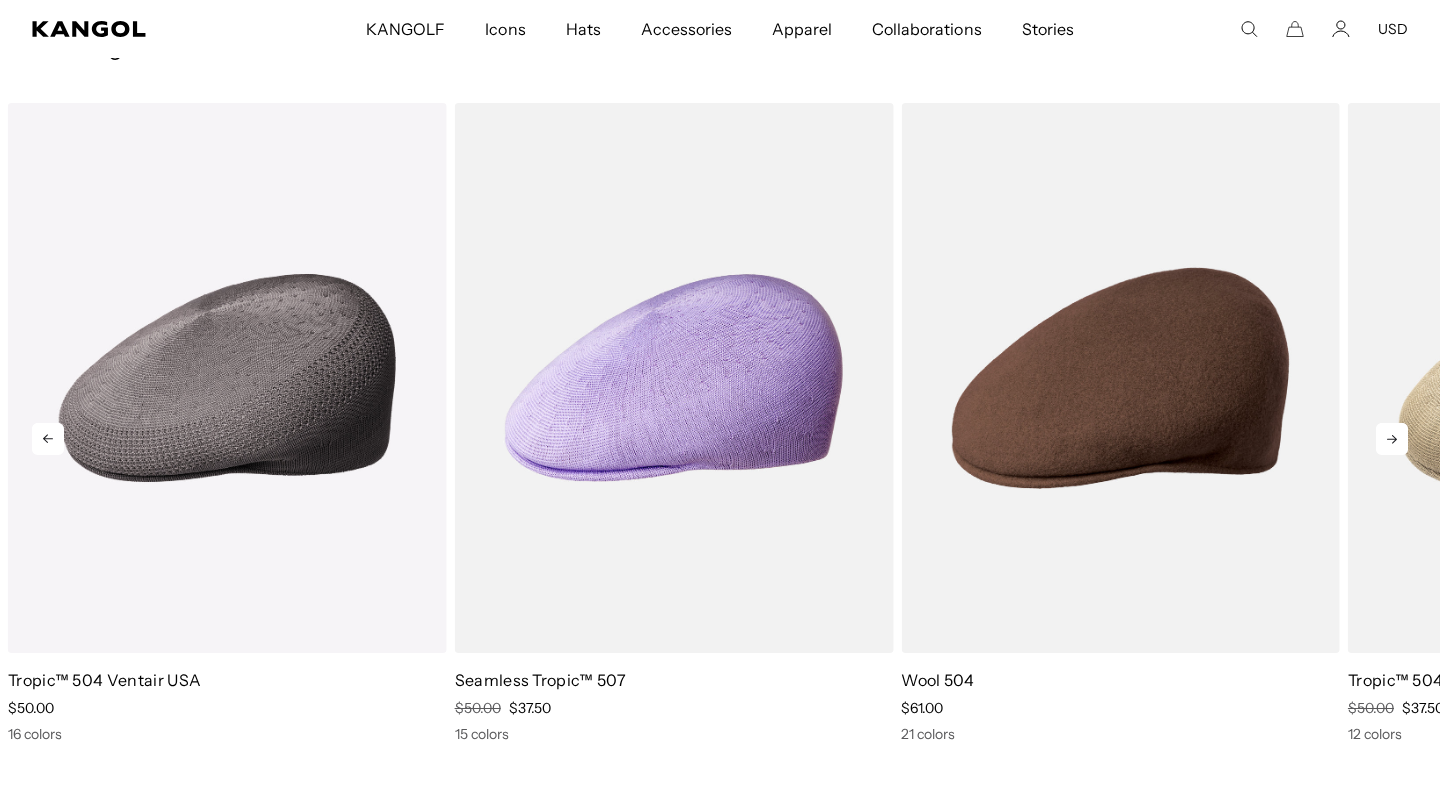 click 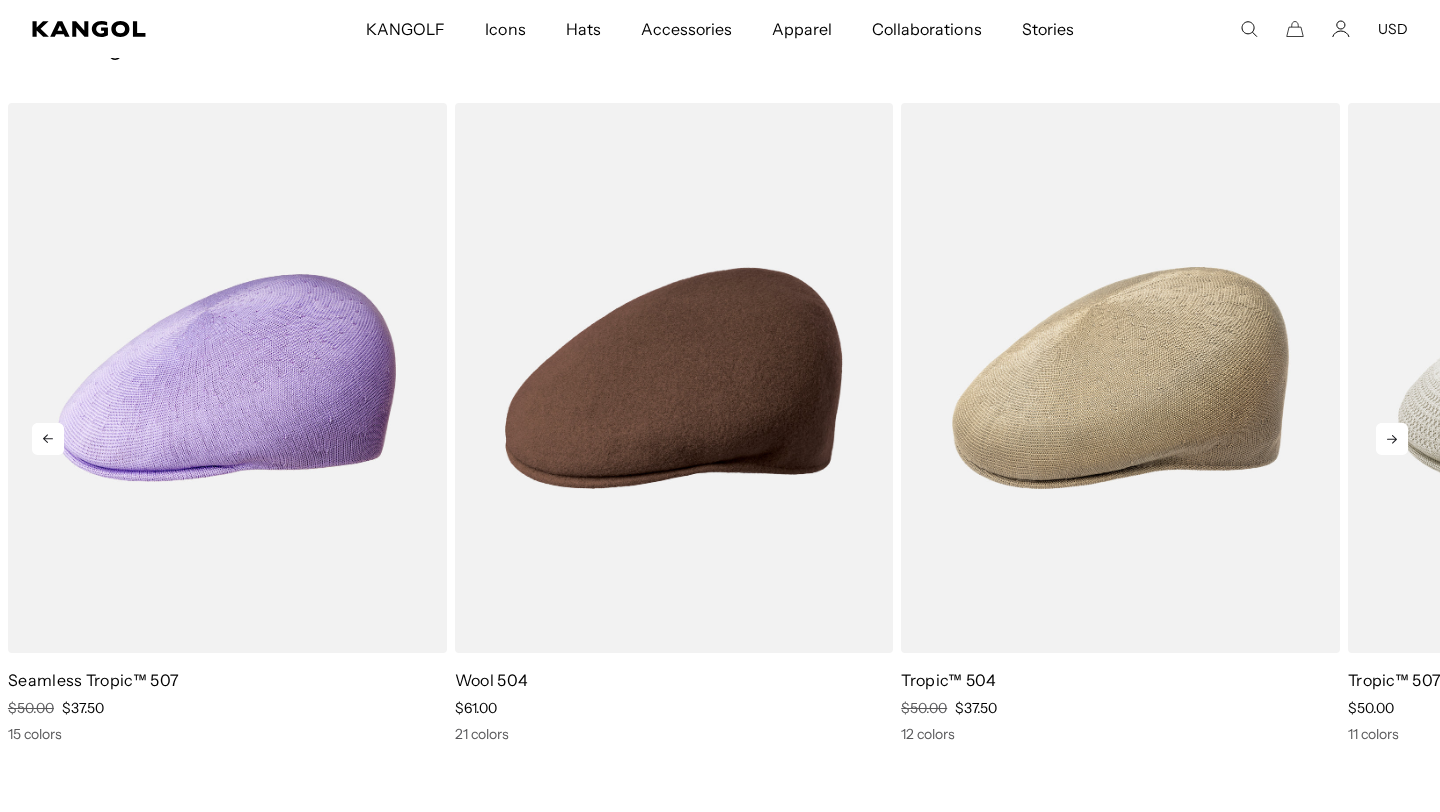 click 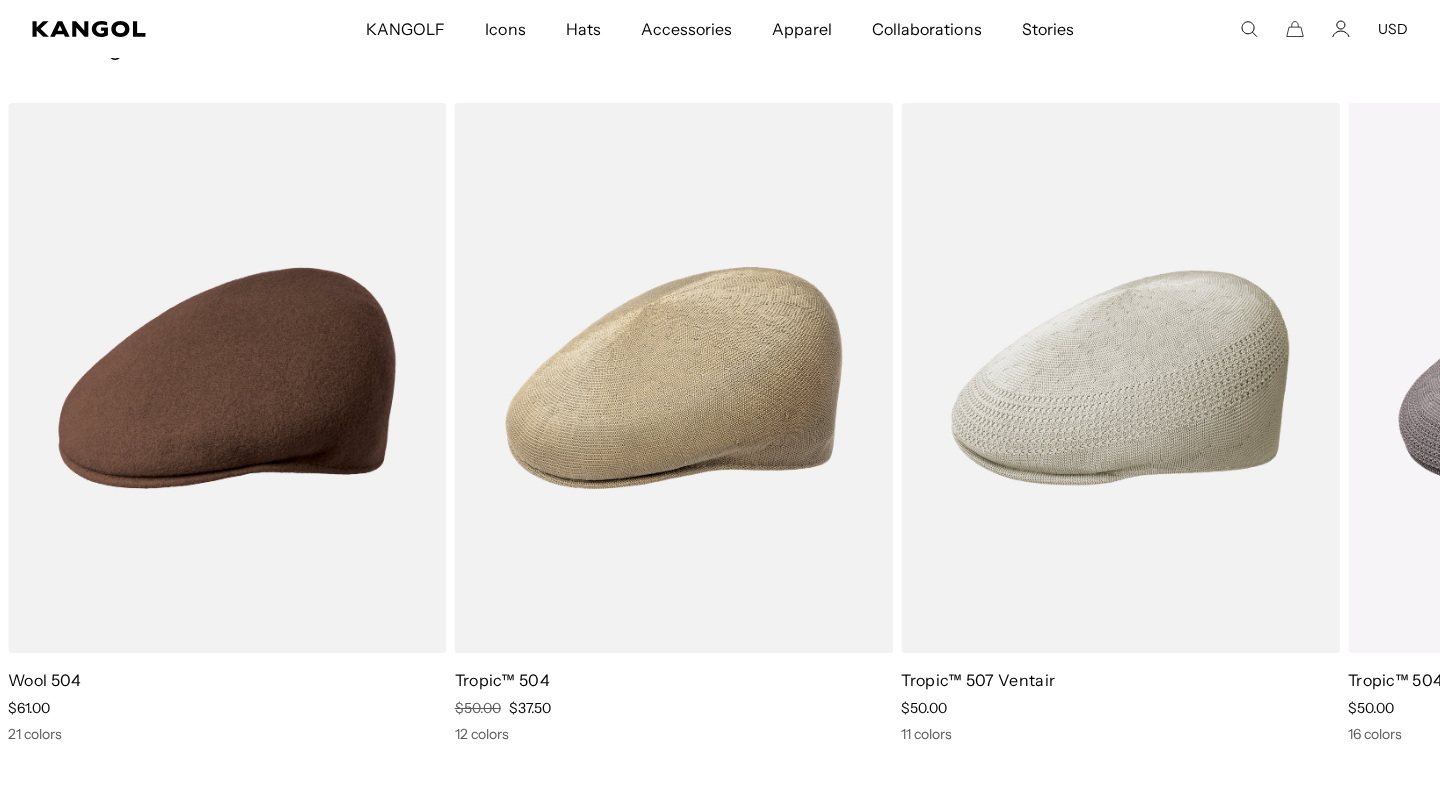 scroll, scrollTop: 0, scrollLeft: 412, axis: horizontal 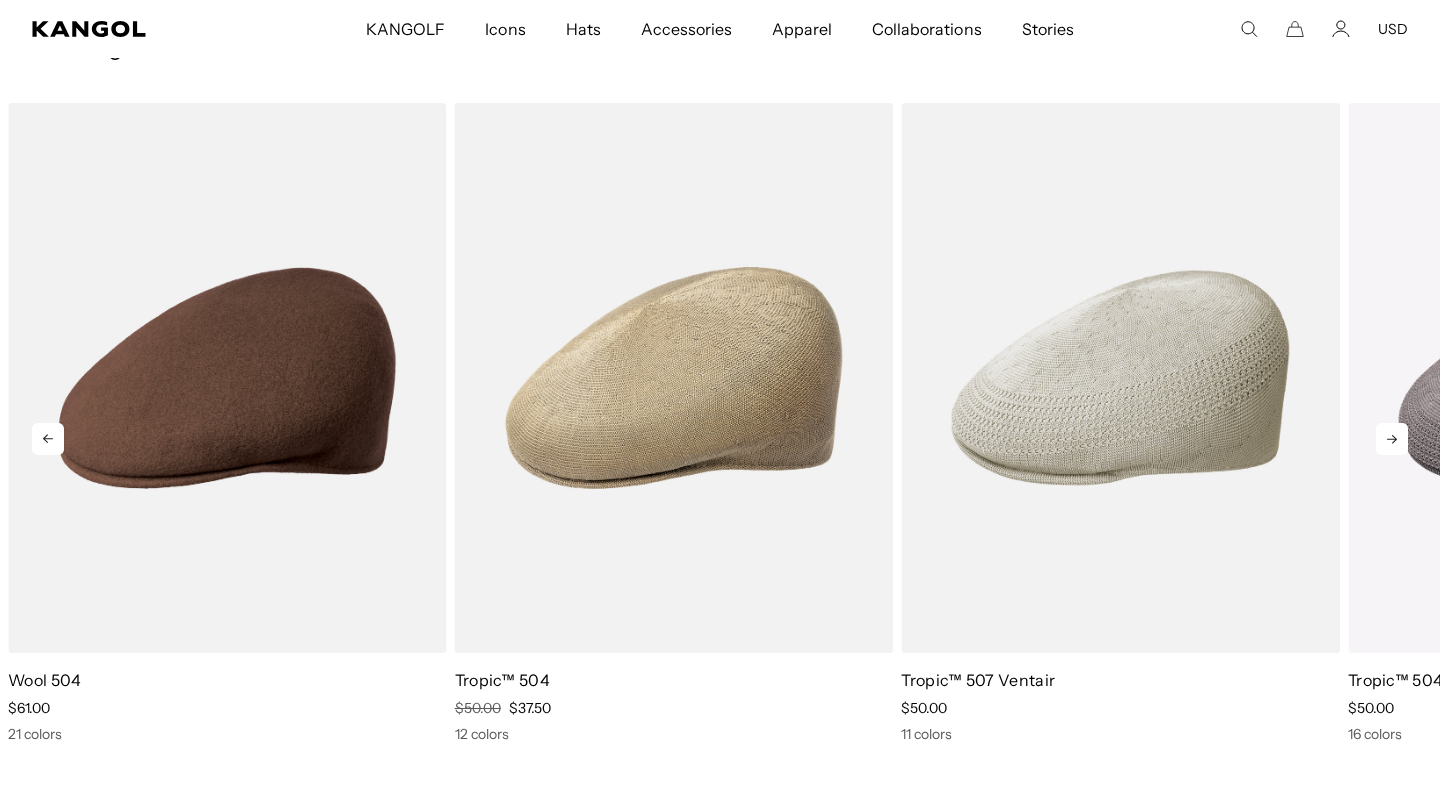 click 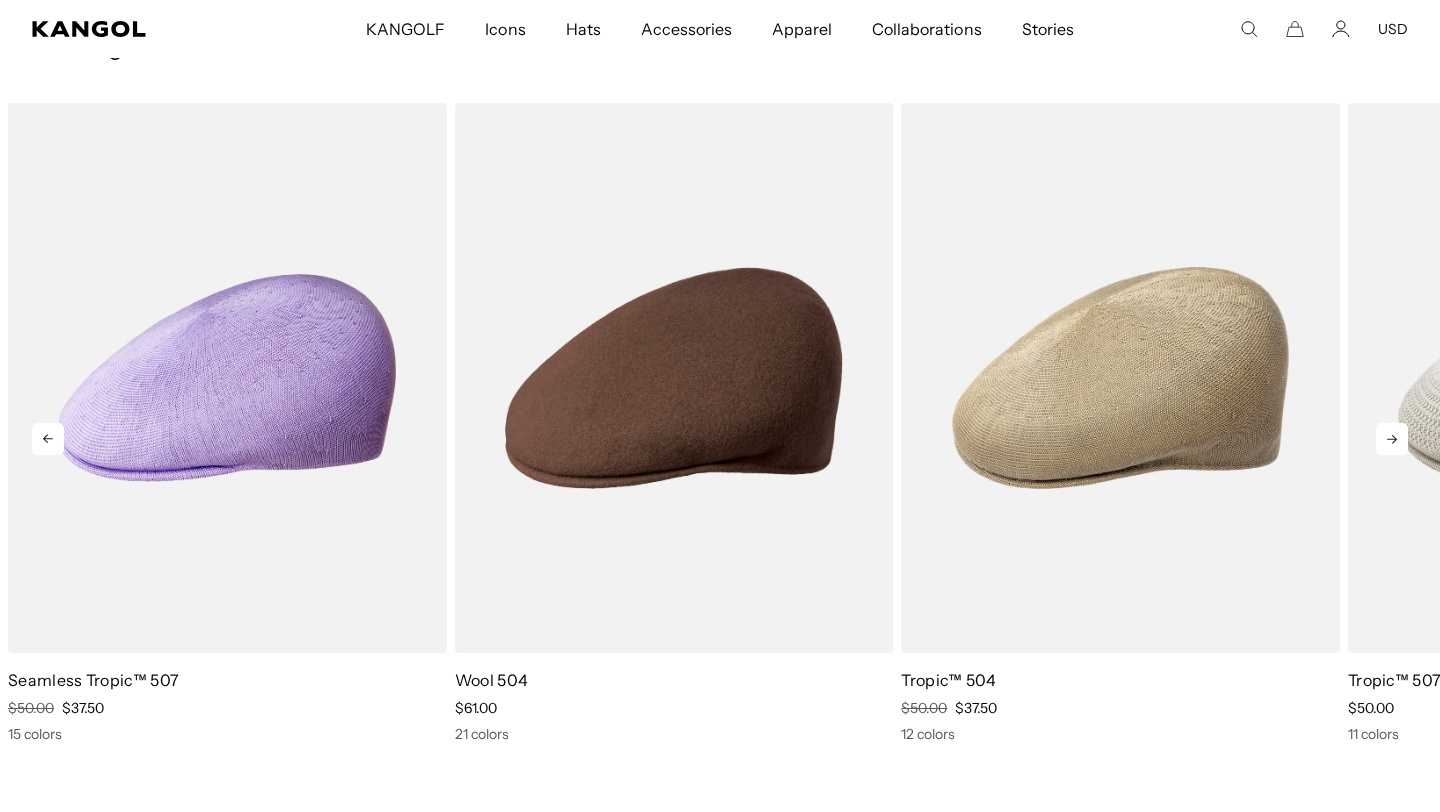 click 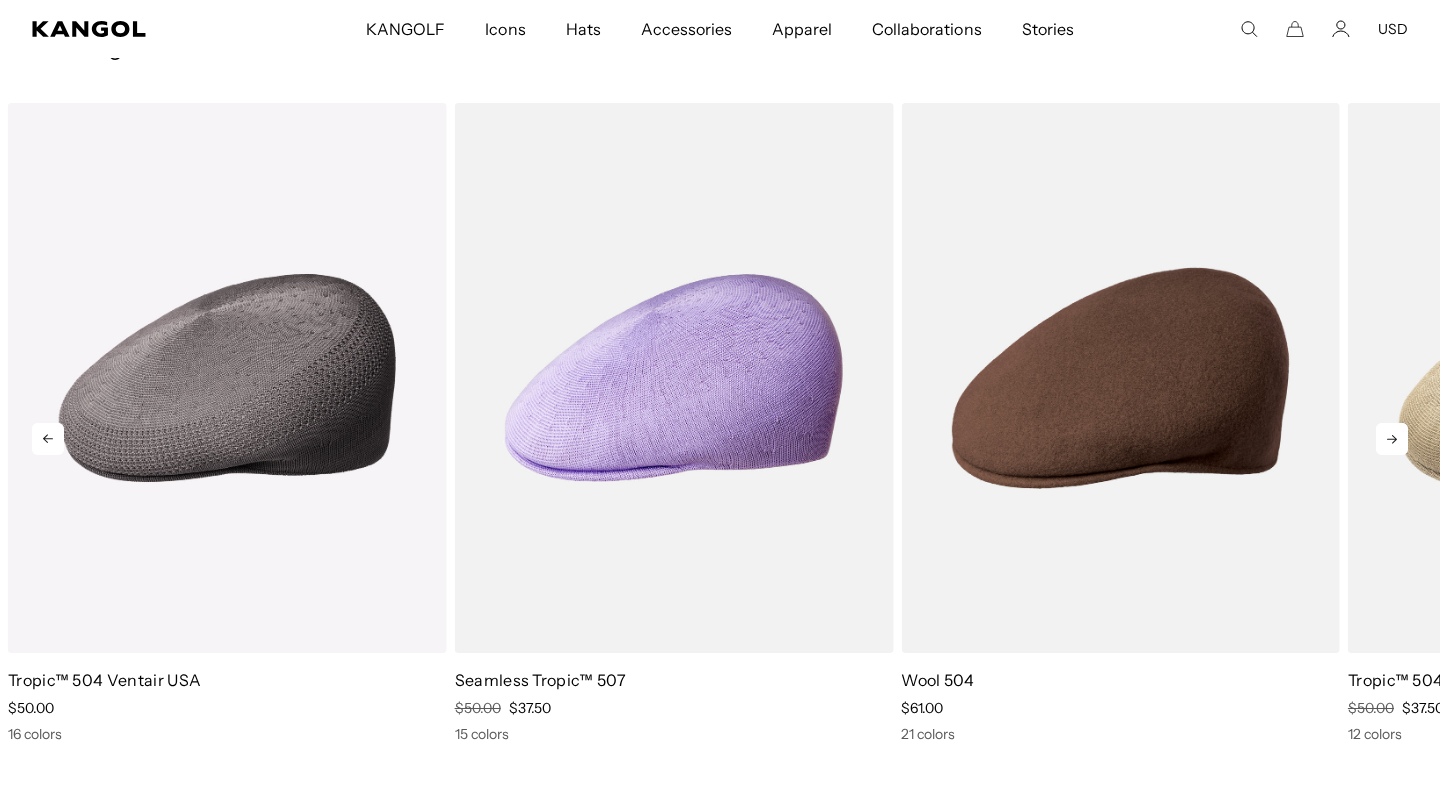 scroll, scrollTop: 0, scrollLeft: 412, axis: horizontal 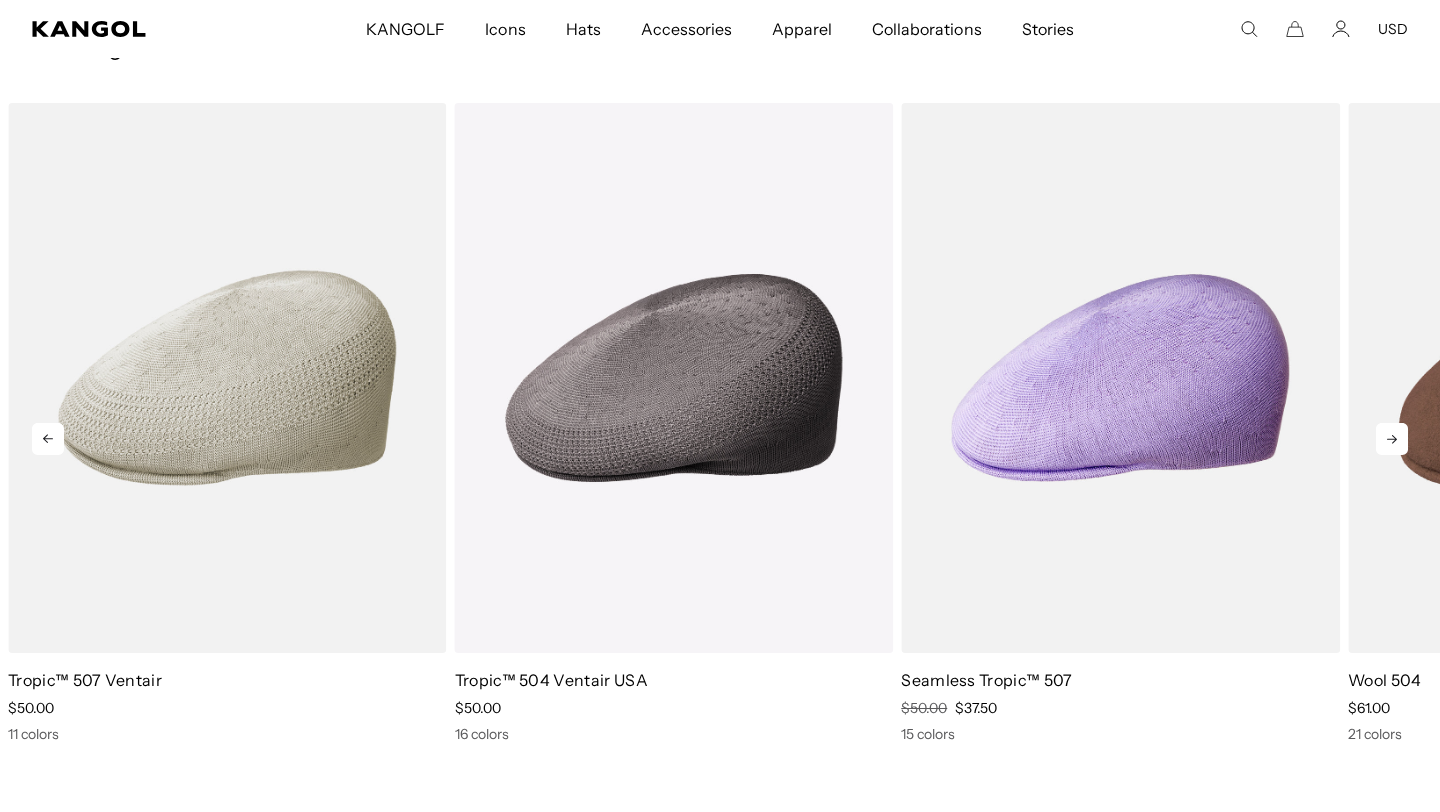 click 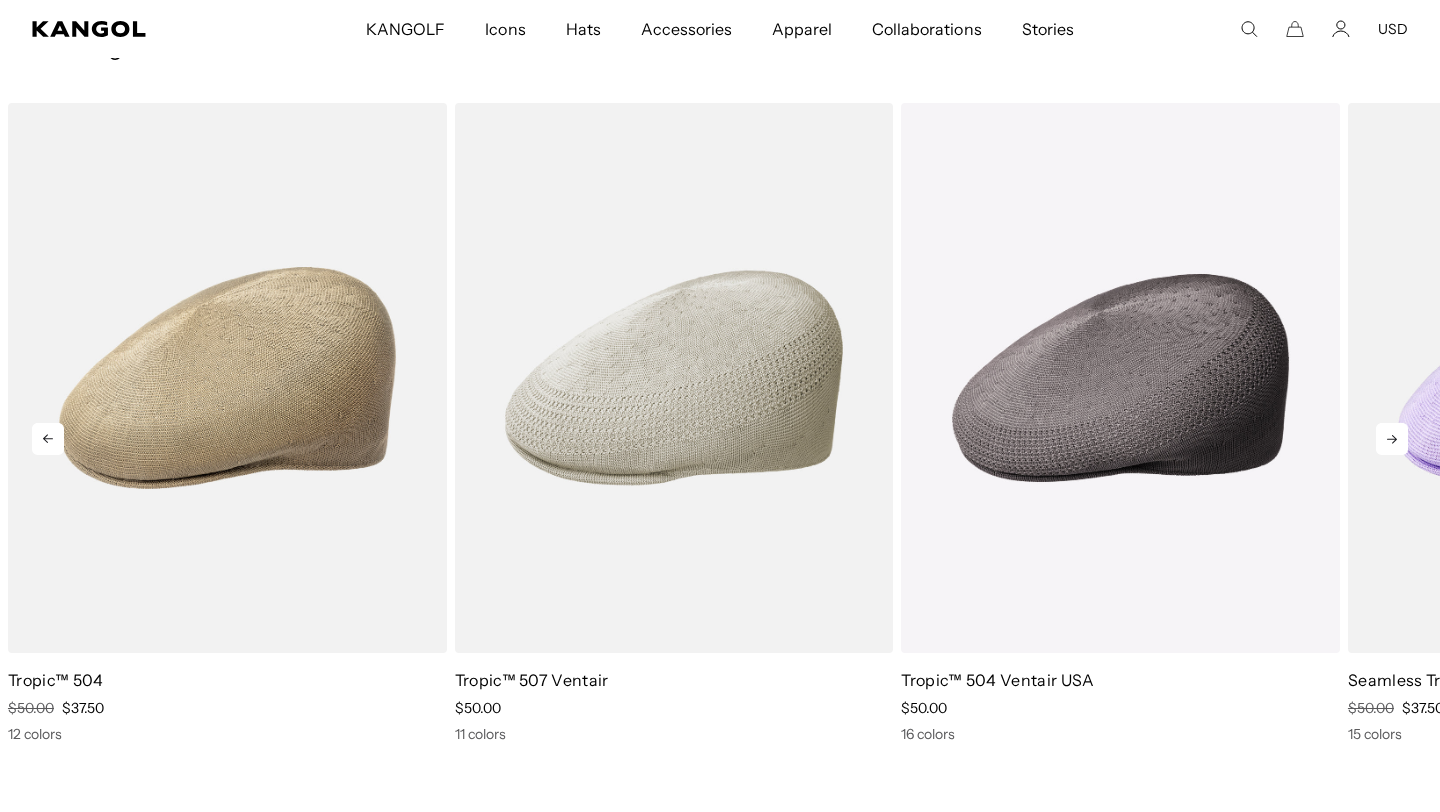 click 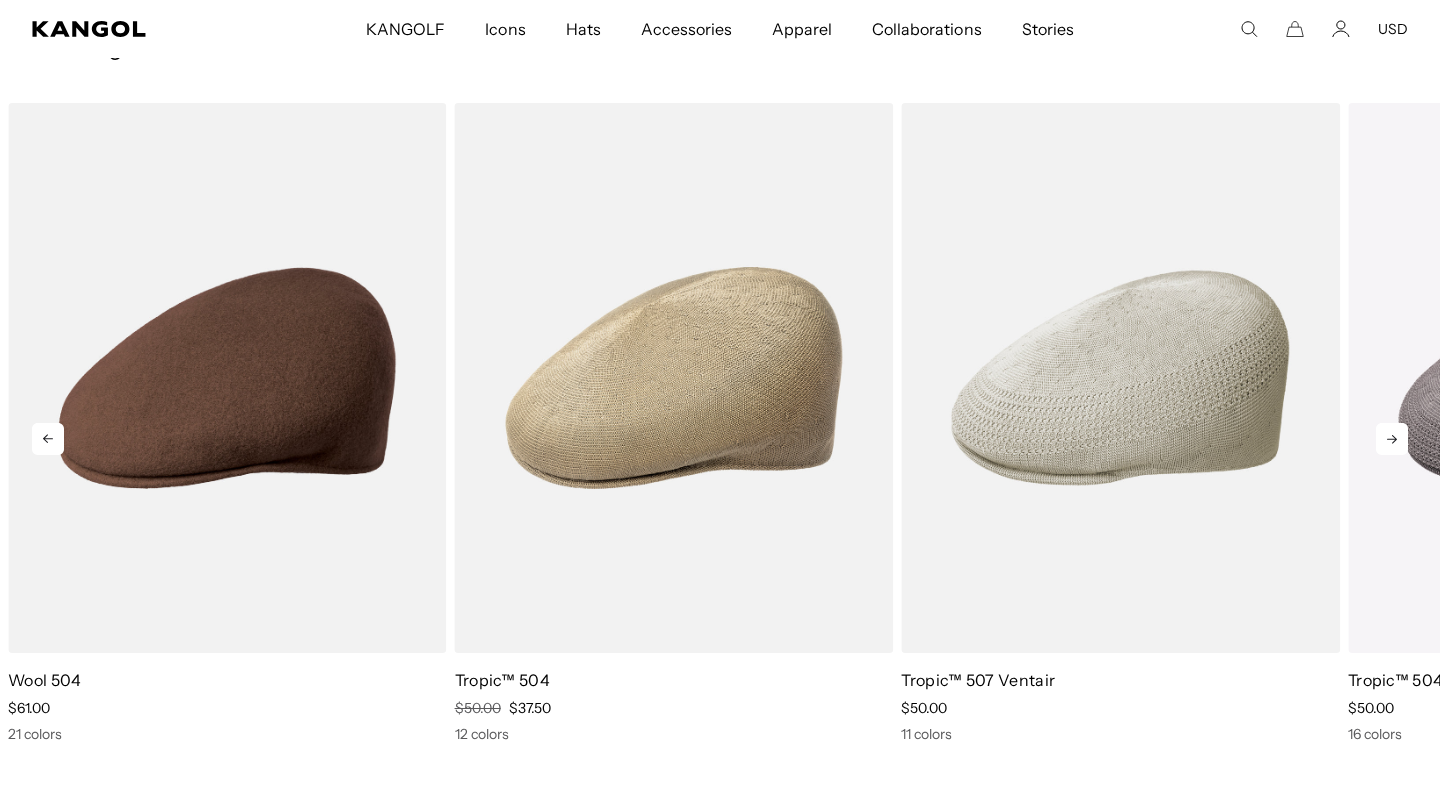 click 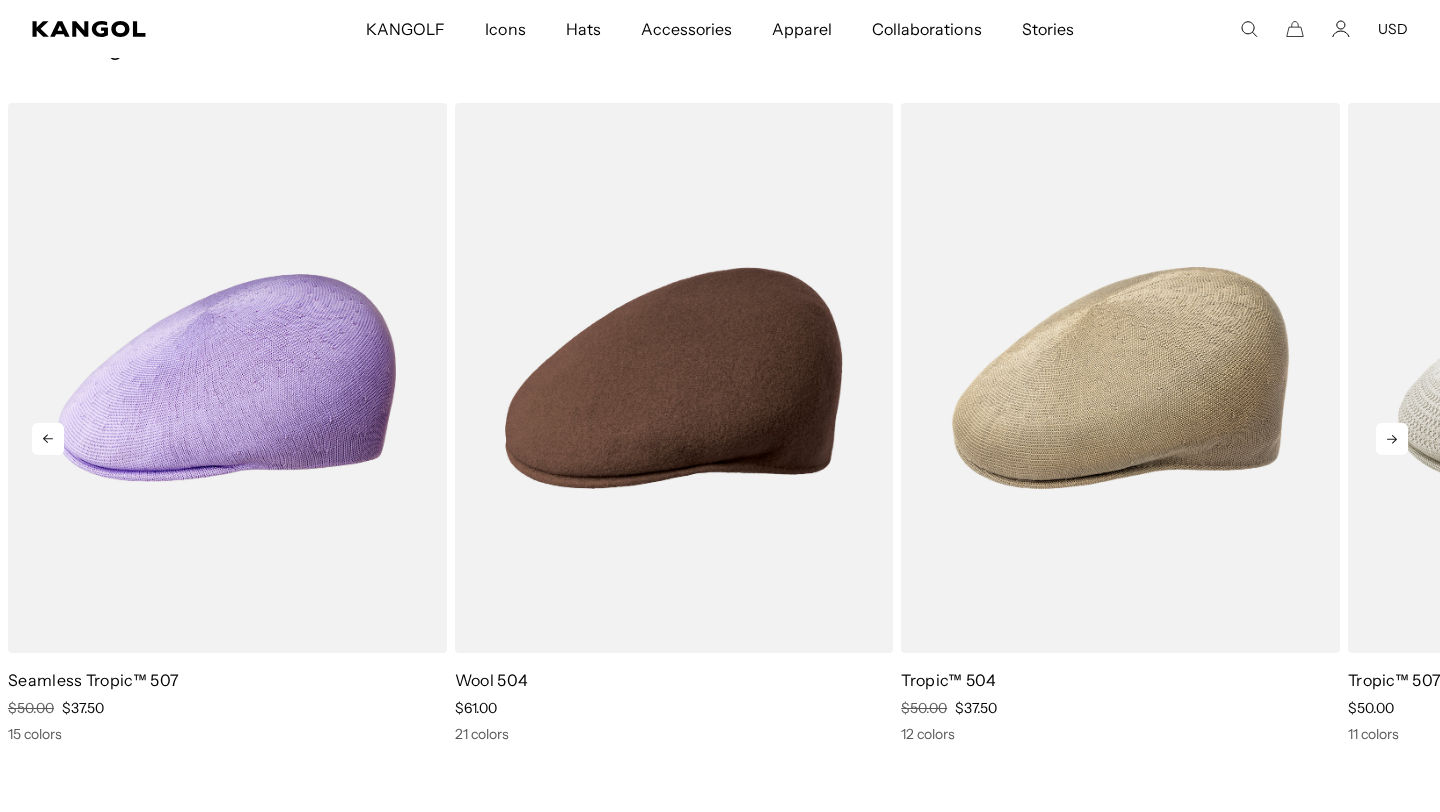 scroll, scrollTop: 0, scrollLeft: 0, axis: both 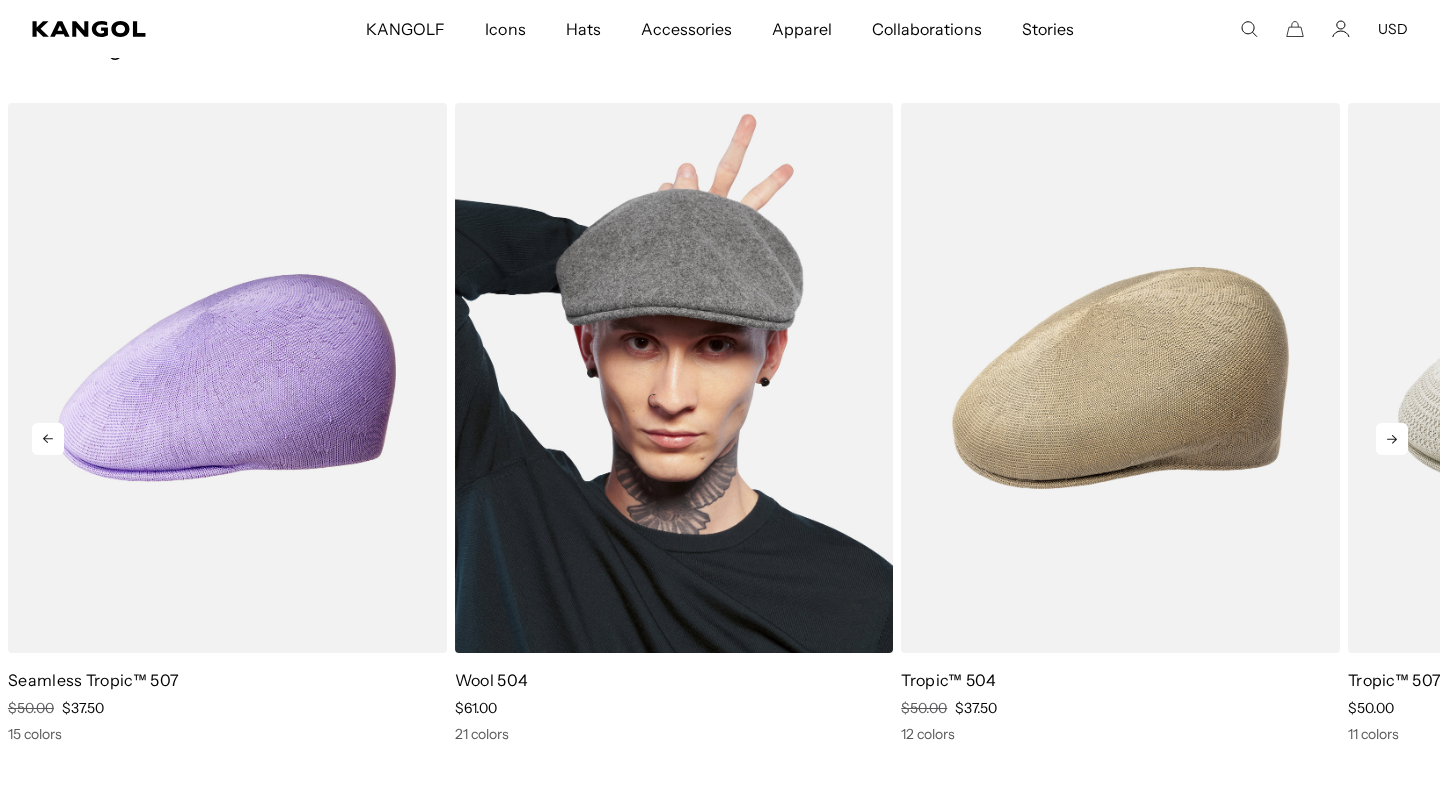 click at bounding box center [674, 378] 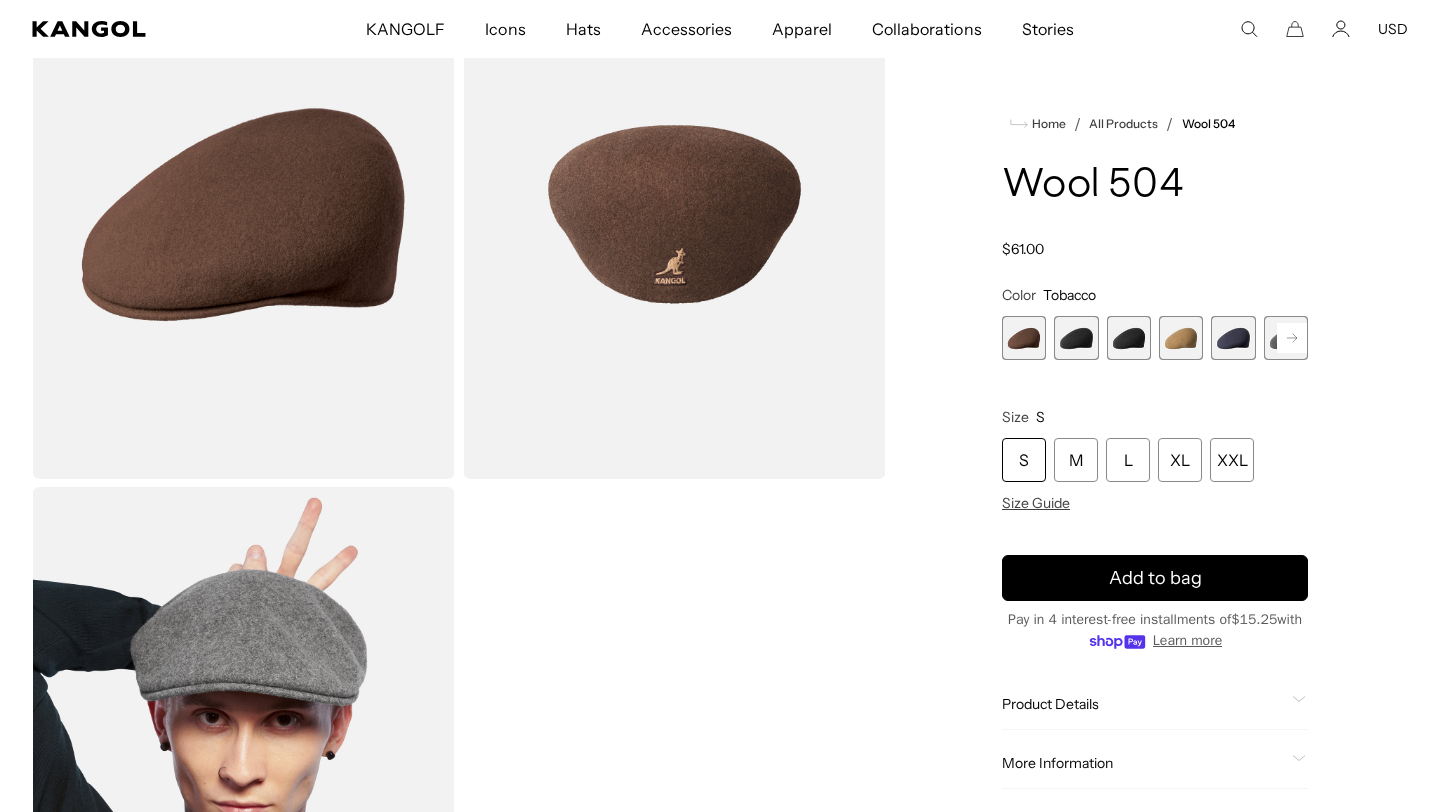 scroll, scrollTop: 325, scrollLeft: 0, axis: vertical 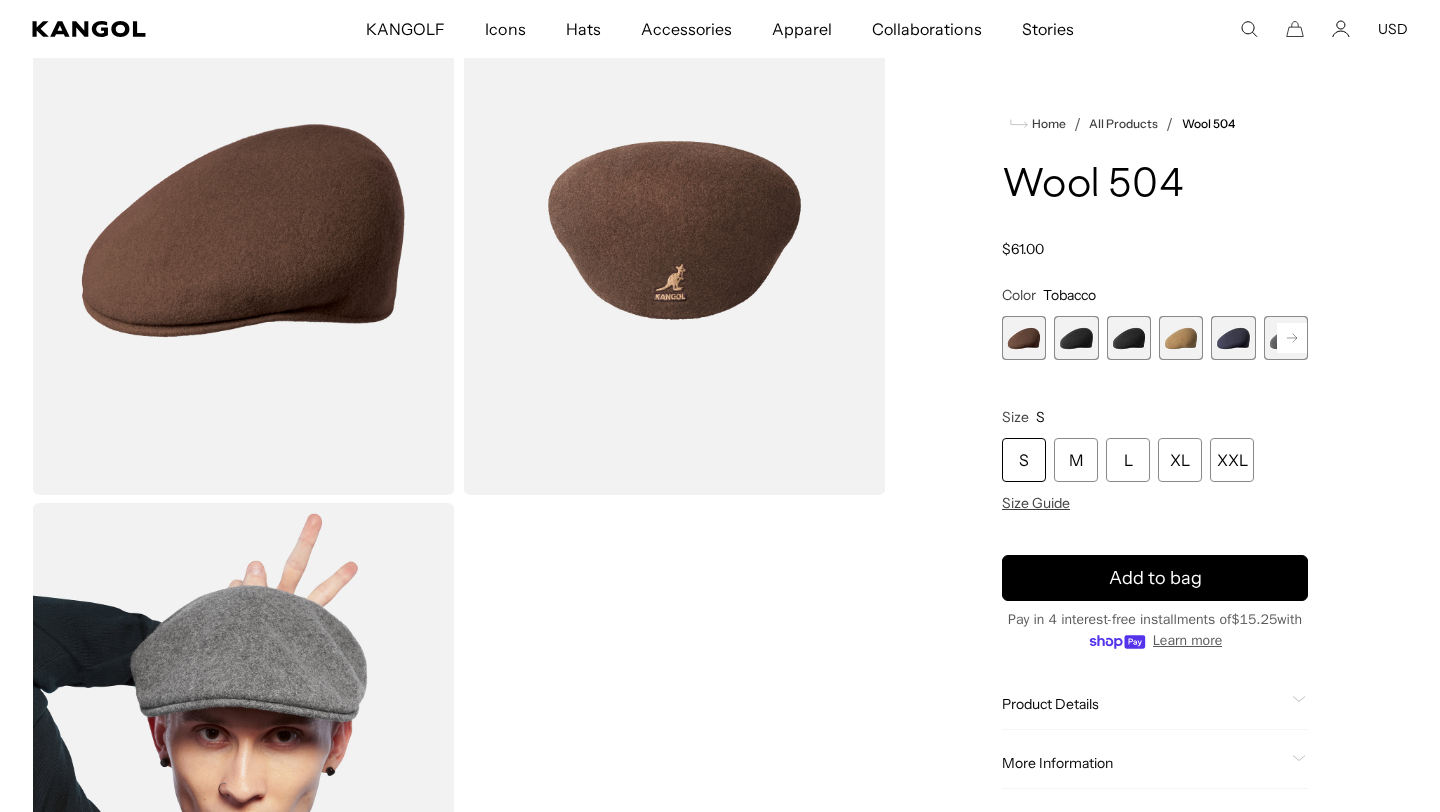 click 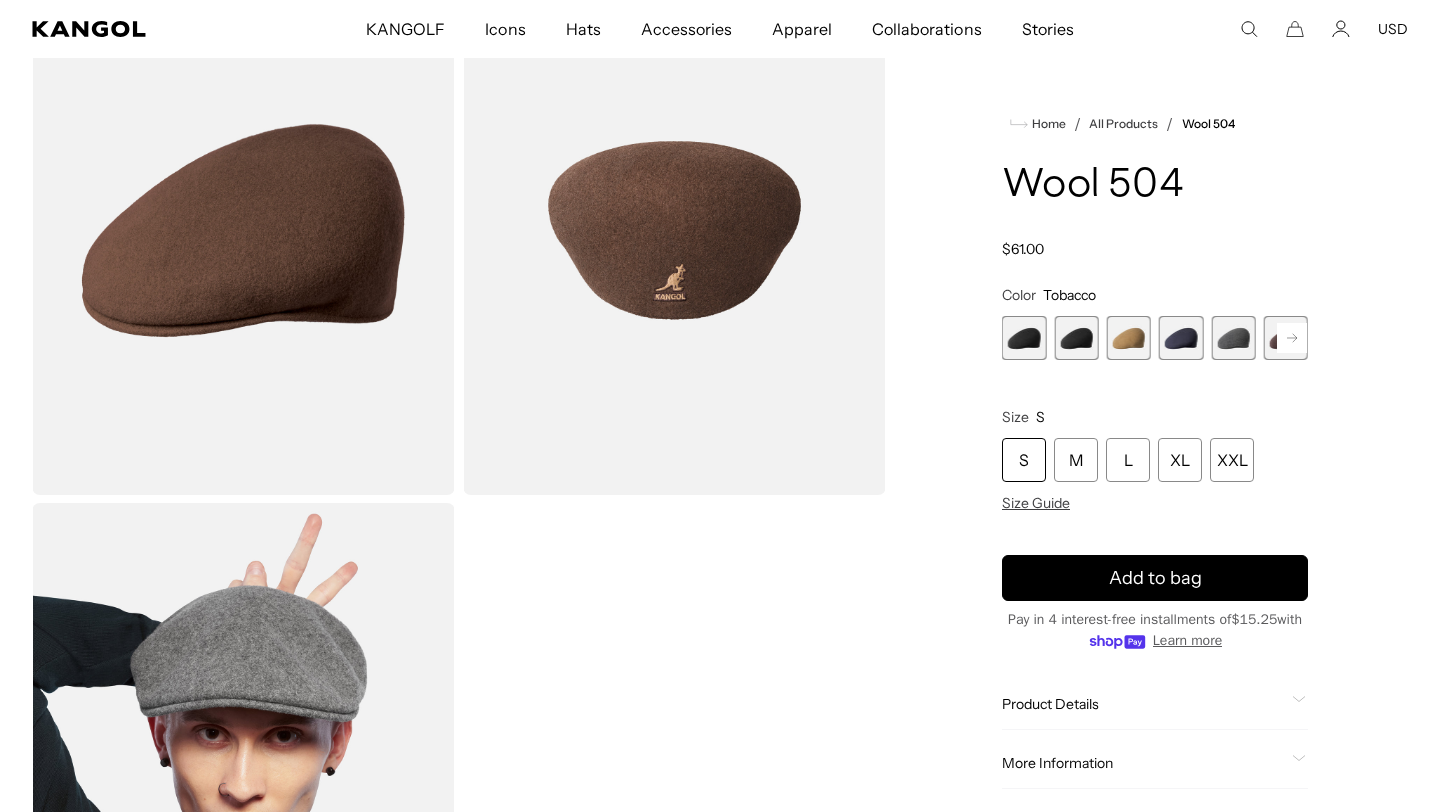 scroll, scrollTop: 0, scrollLeft: 0, axis: both 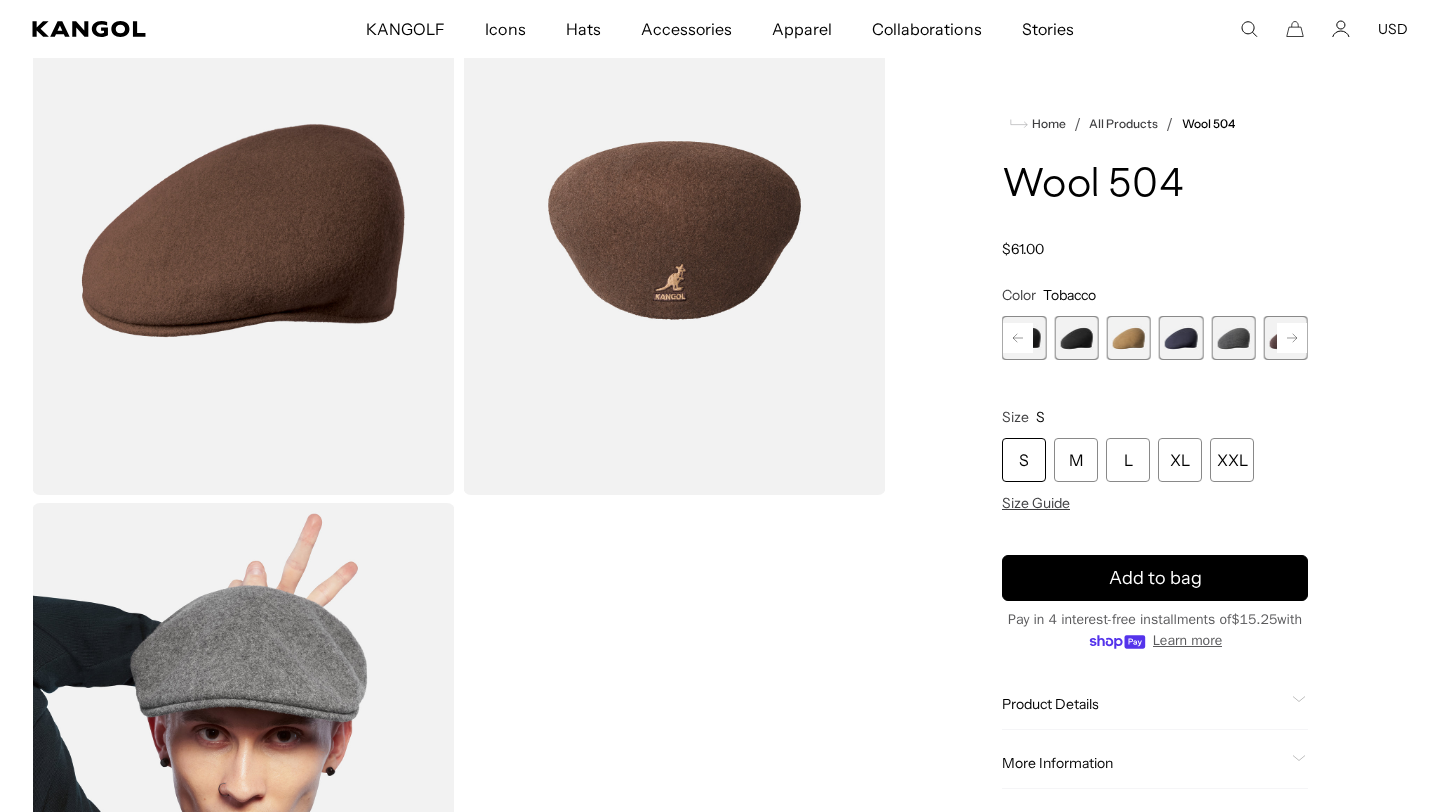 click at bounding box center [1129, 338] 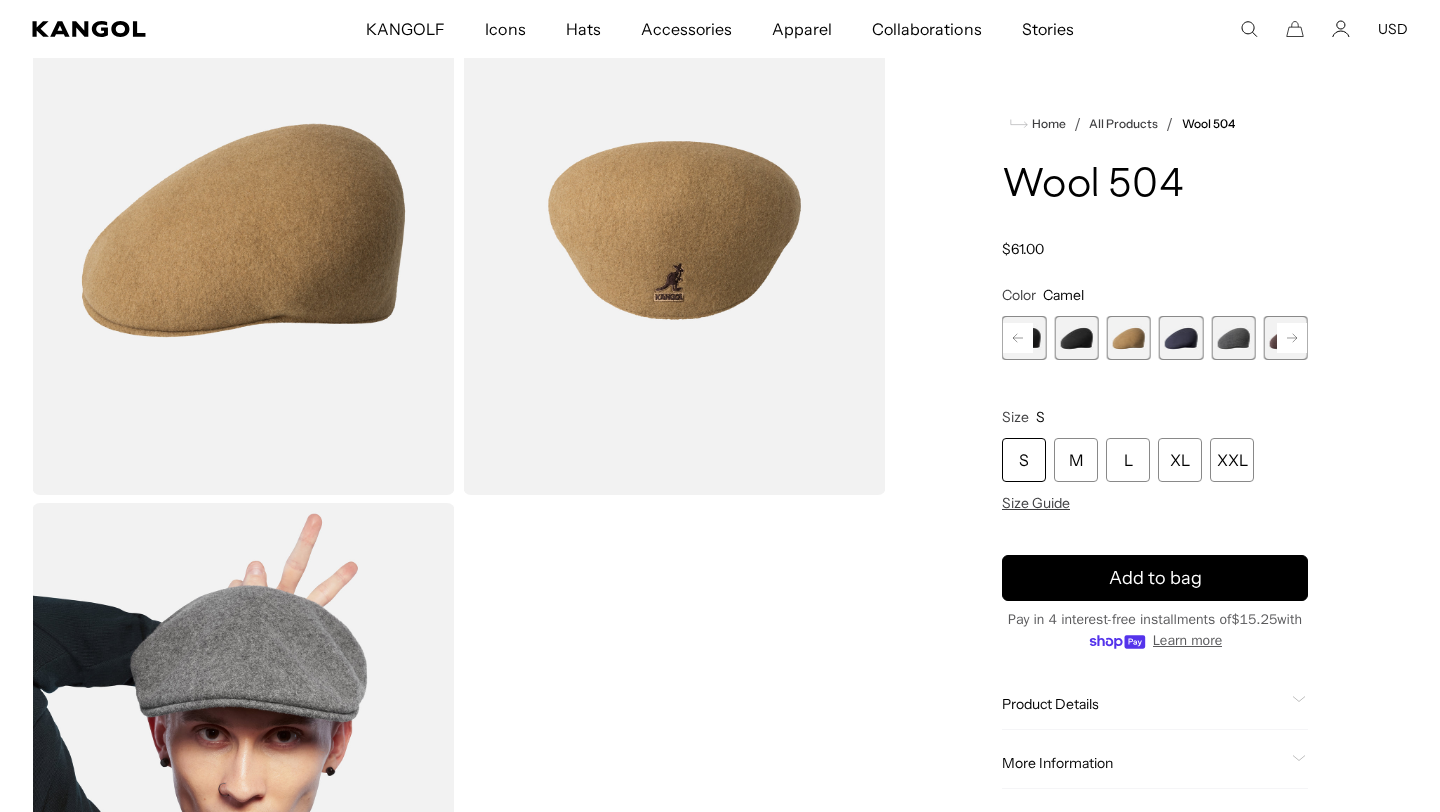 scroll, scrollTop: 0, scrollLeft: 412, axis: horizontal 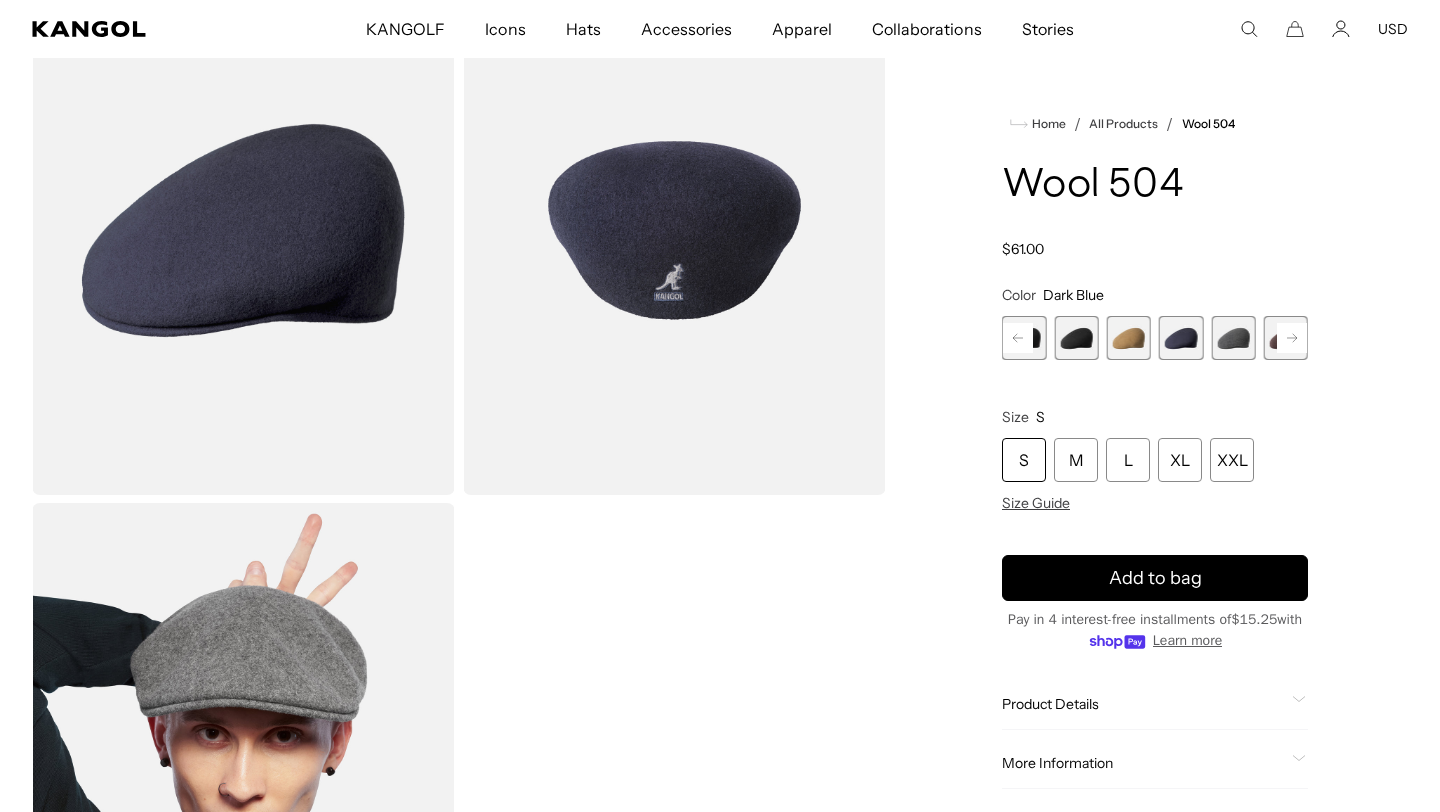 click at bounding box center [1233, 338] 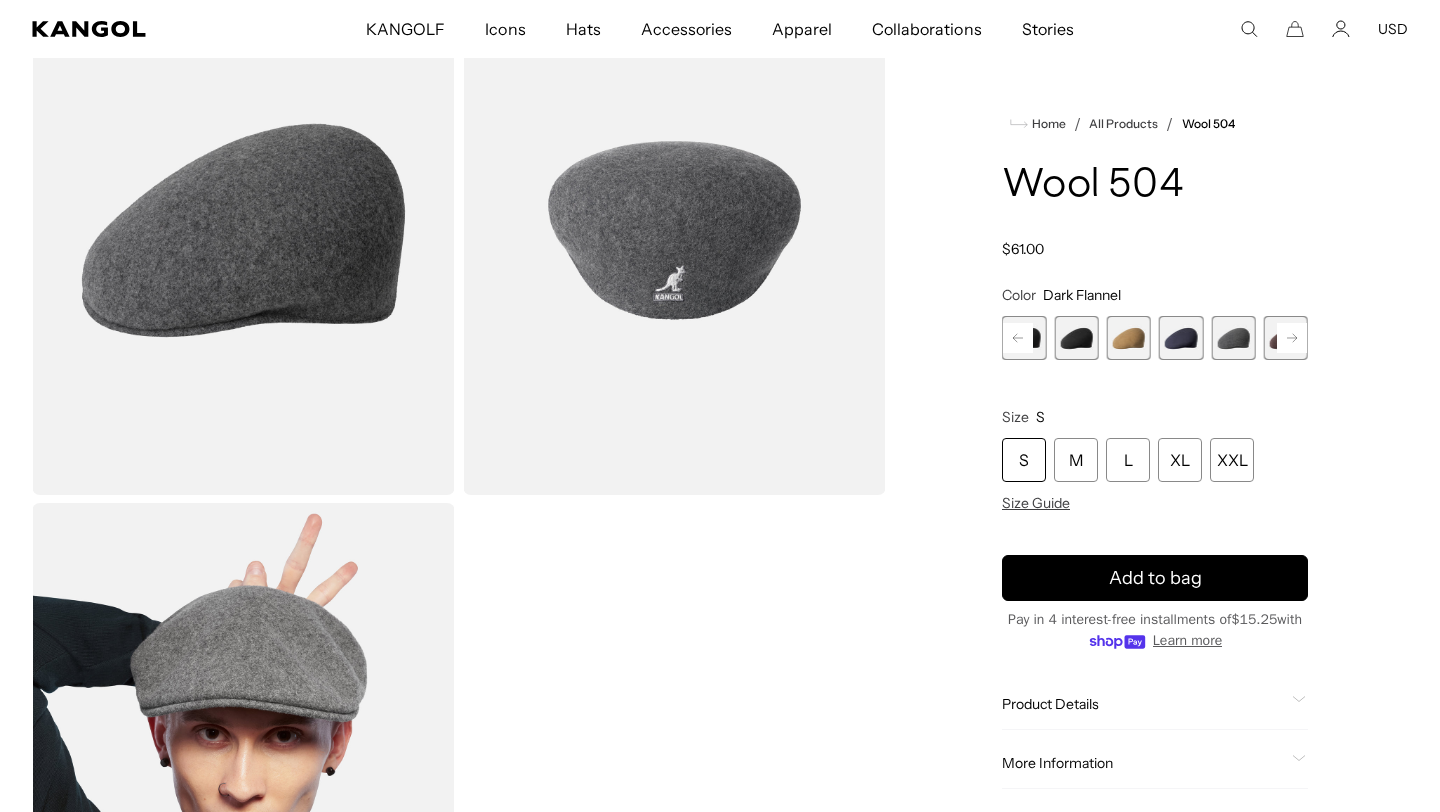 click 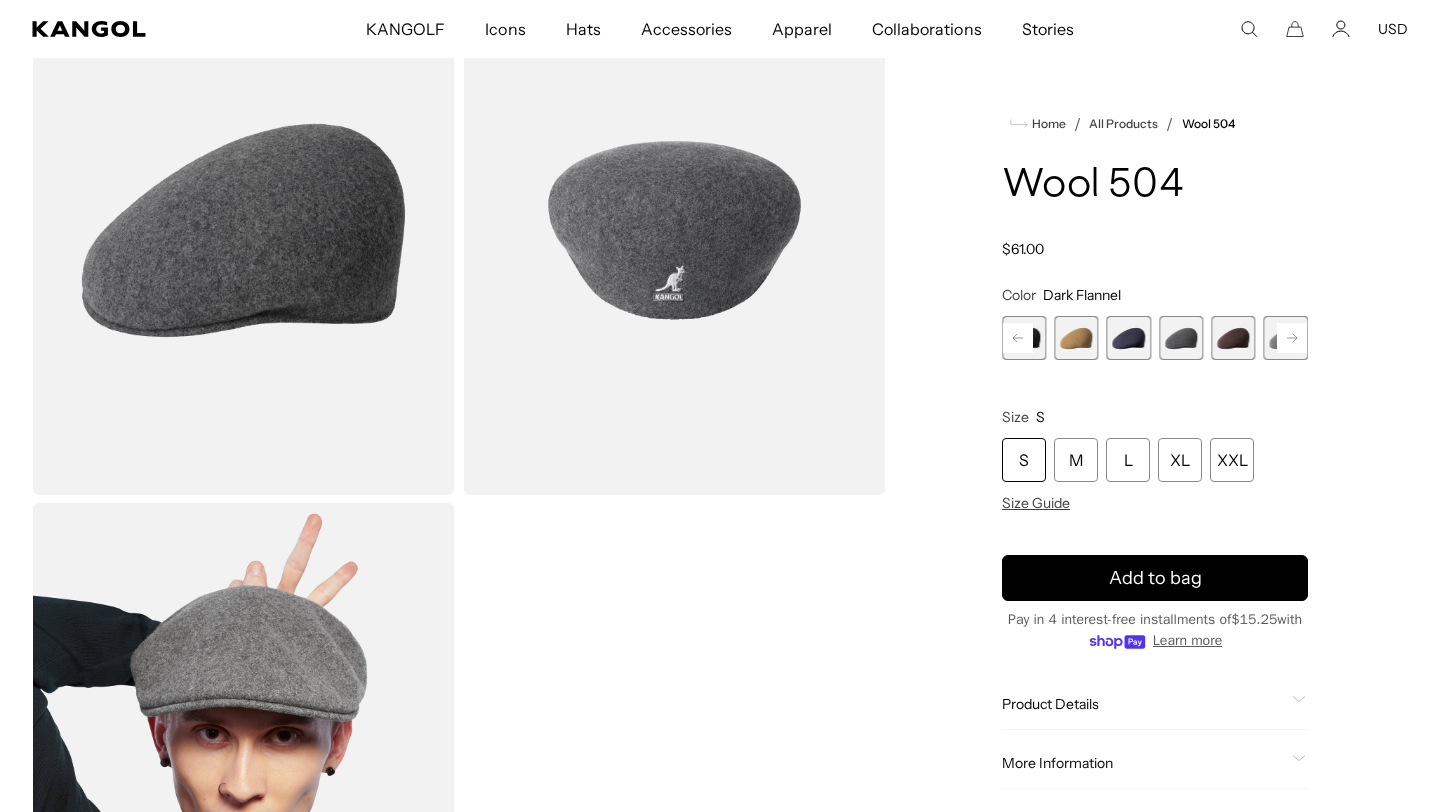 scroll, scrollTop: 0, scrollLeft: 412, axis: horizontal 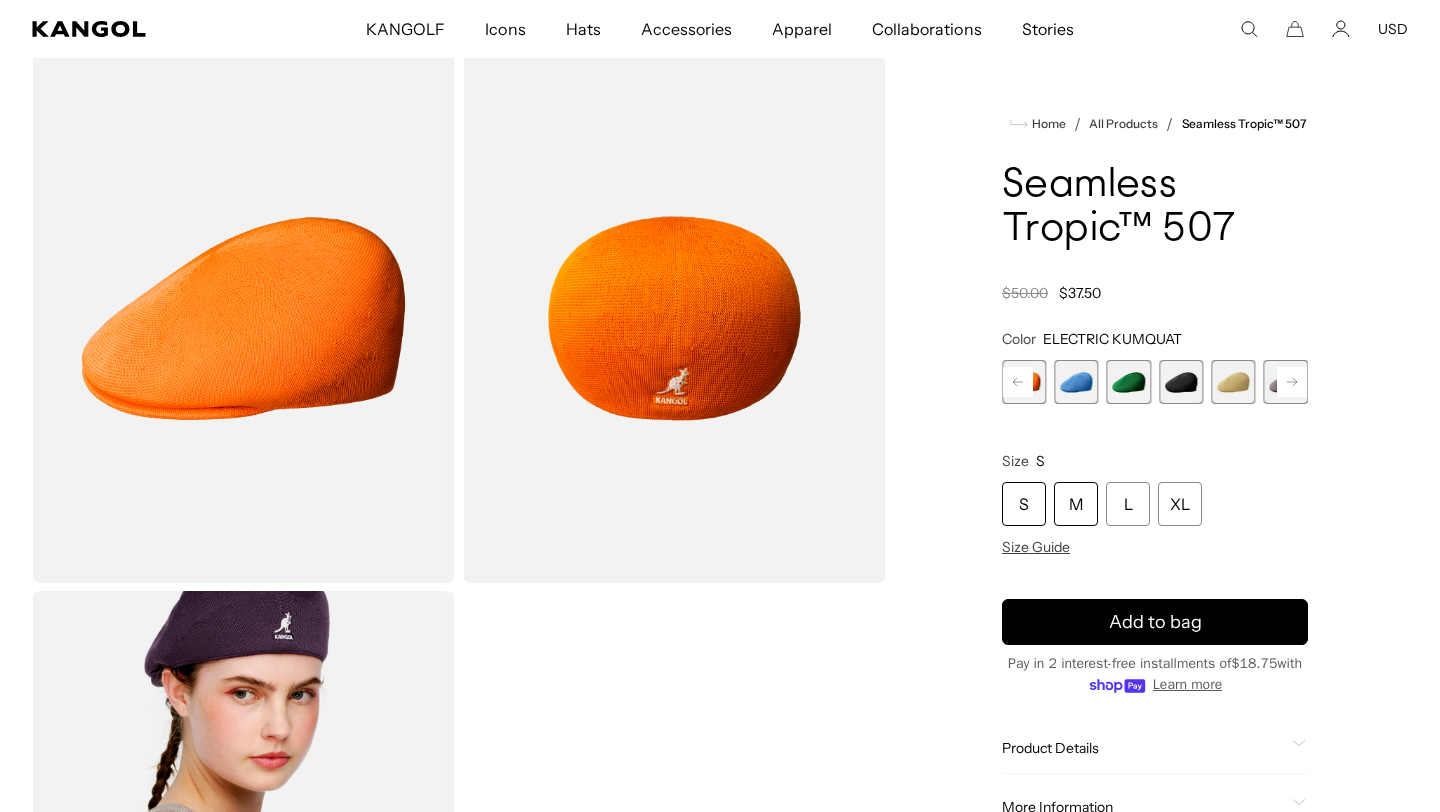 click on "M" at bounding box center (1076, 504) 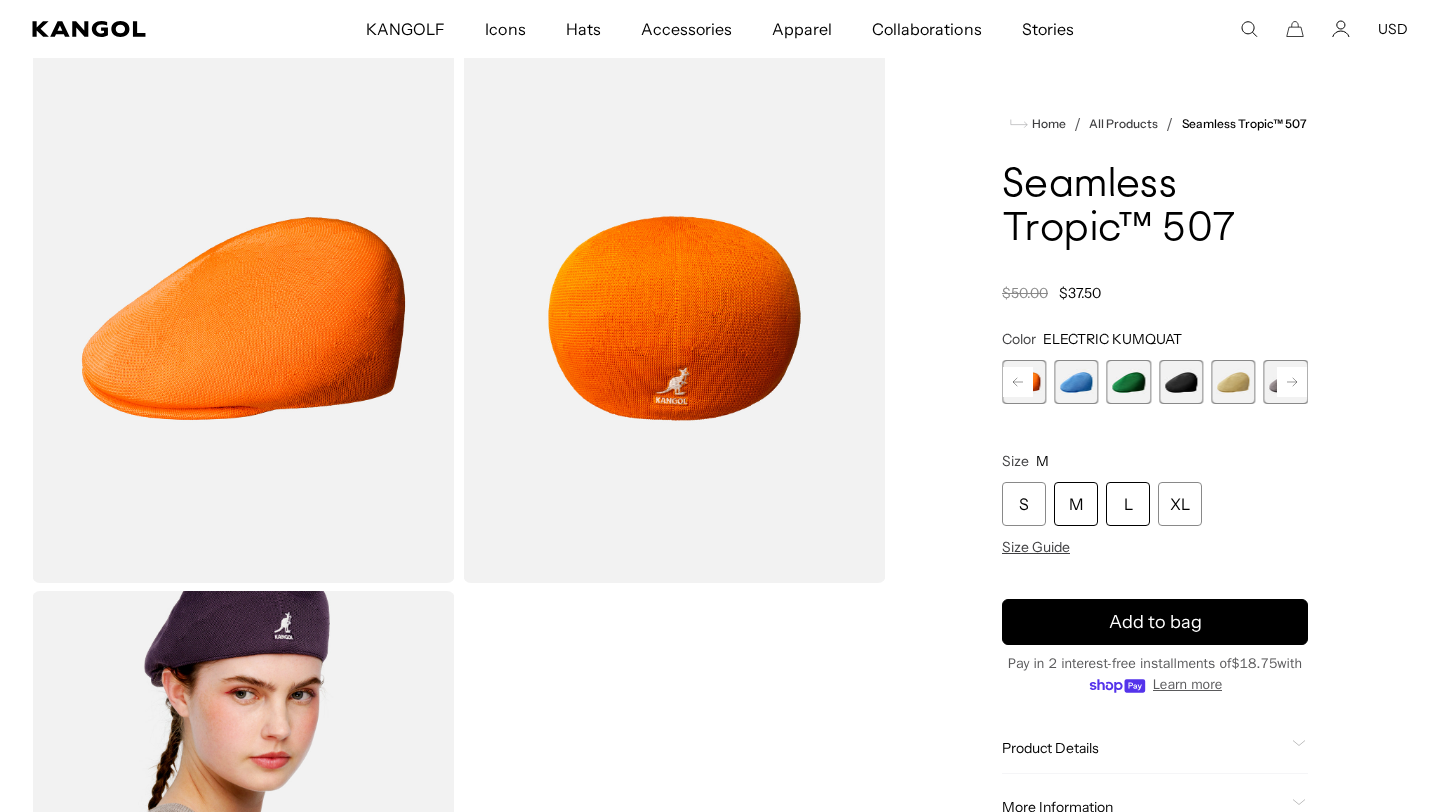 click on "L" at bounding box center [1128, 504] 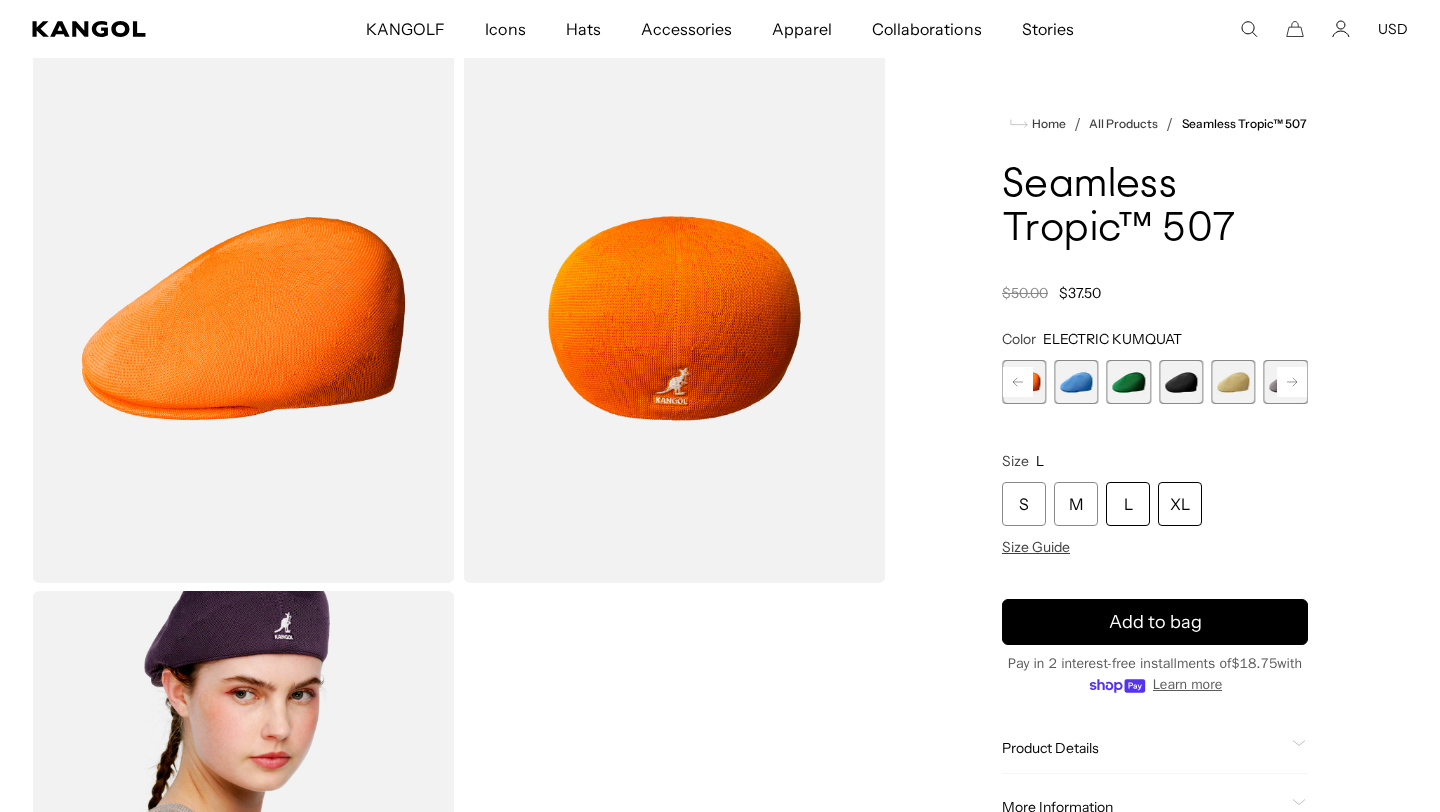 click on "XL" at bounding box center [1180, 504] 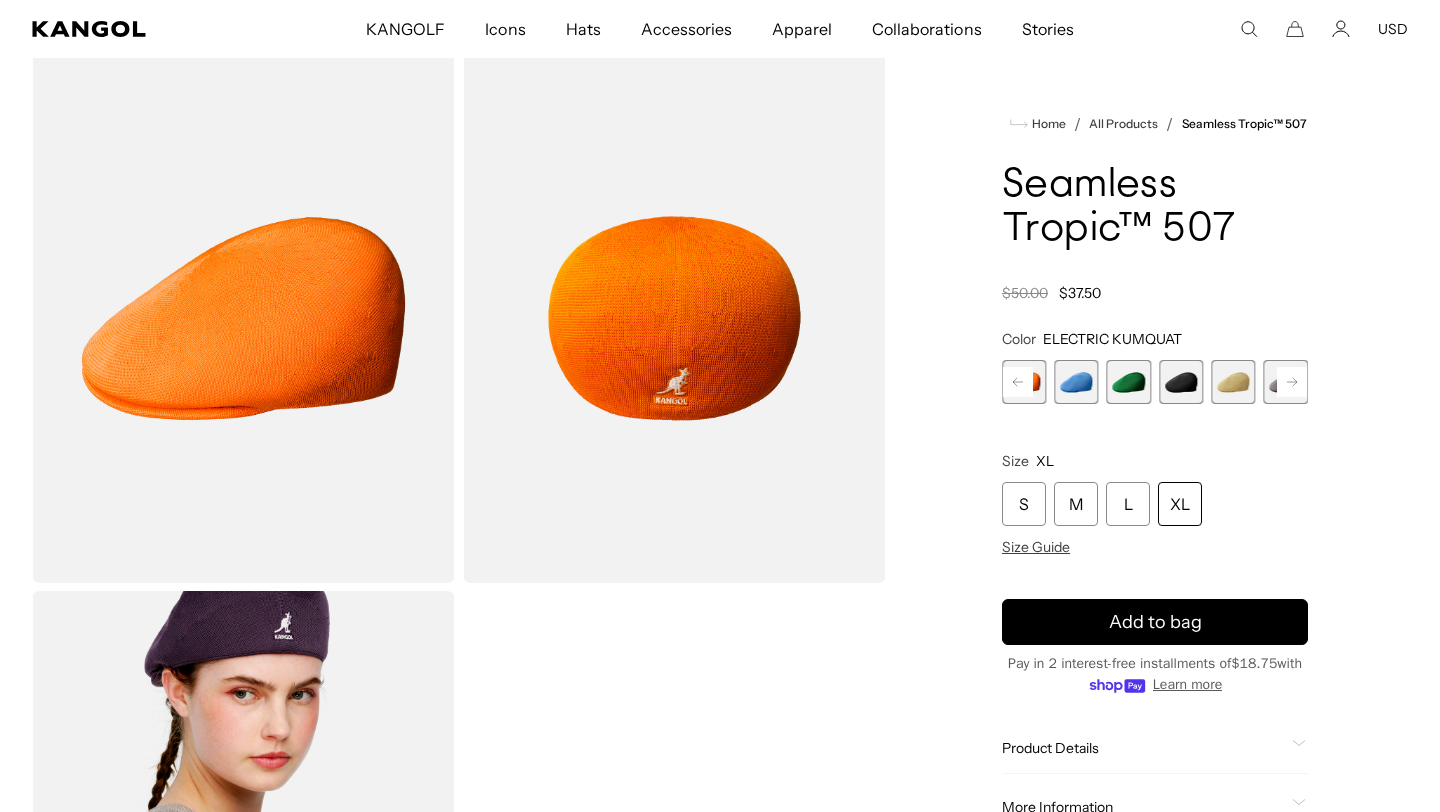 scroll, scrollTop: 0, scrollLeft: 412, axis: horizontal 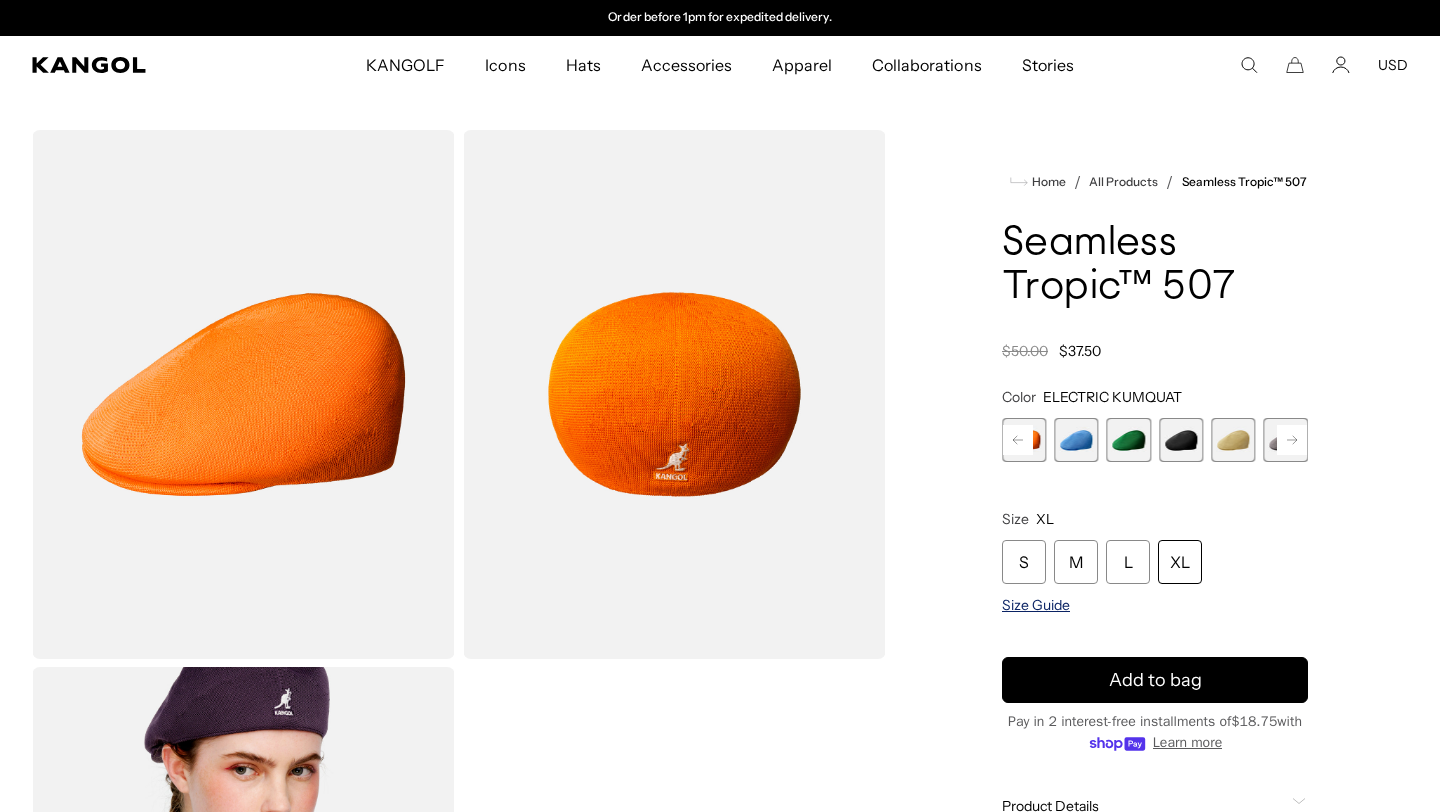 click on "Size Guide" at bounding box center (1036, 605) 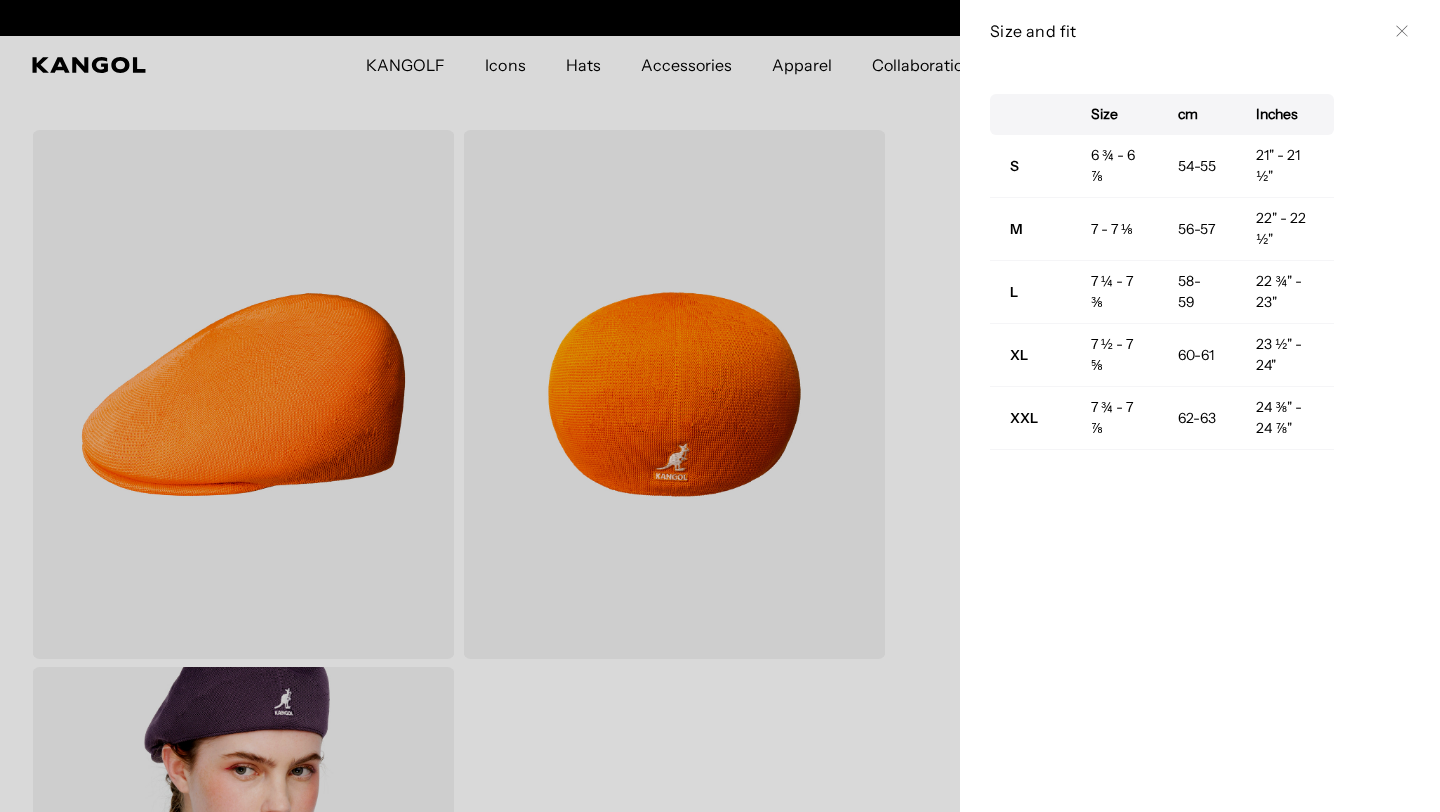 scroll, scrollTop: 0, scrollLeft: 0, axis: both 